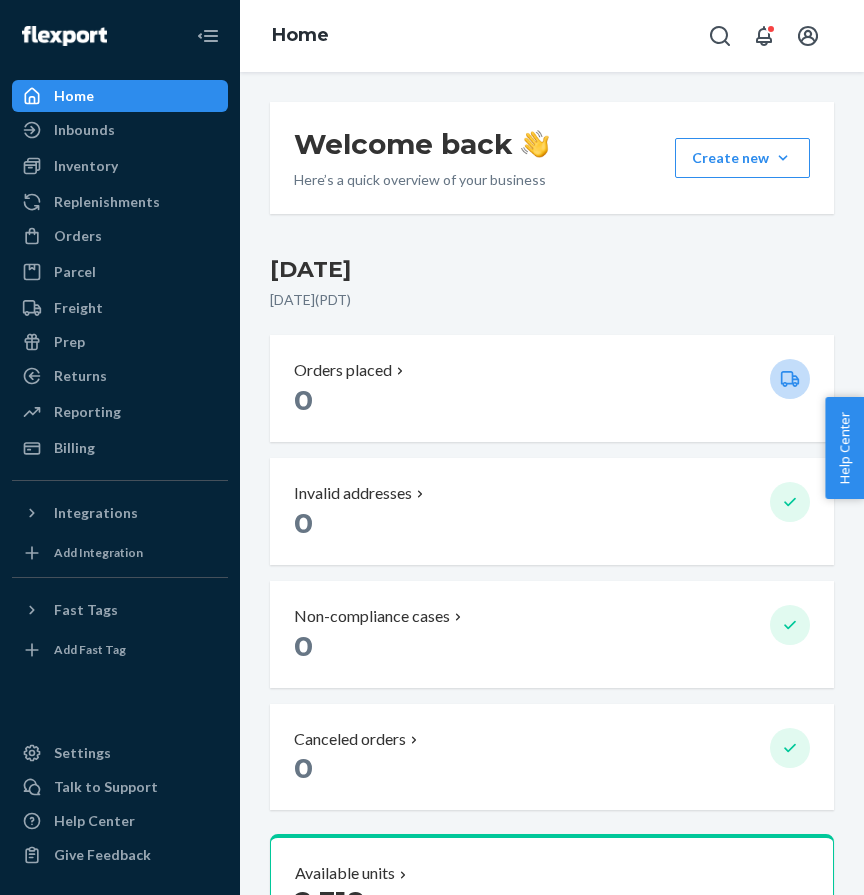 scroll, scrollTop: 0, scrollLeft: 0, axis: both 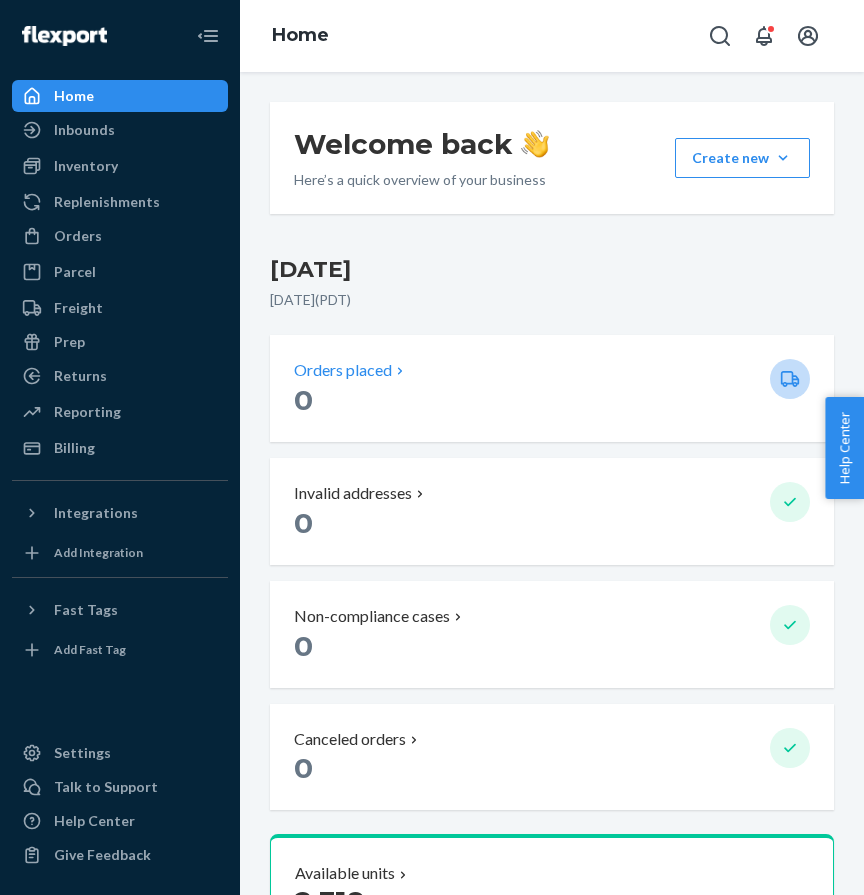click on "0" at bounding box center (524, 400) 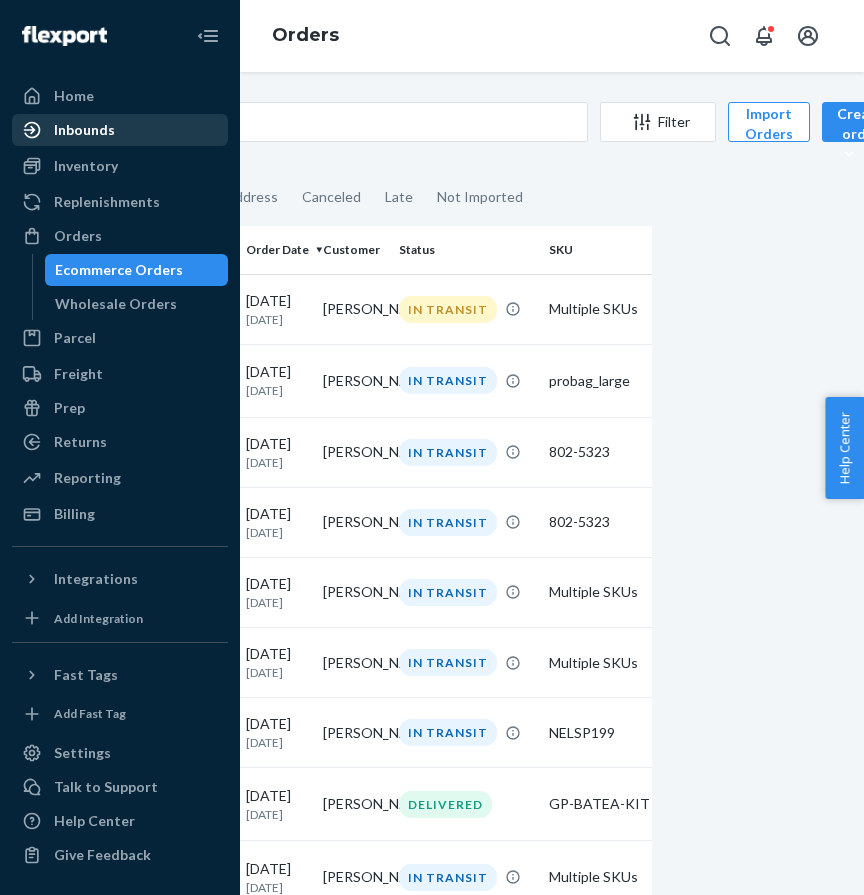 scroll, scrollTop: 0, scrollLeft: 209, axis: horizontal 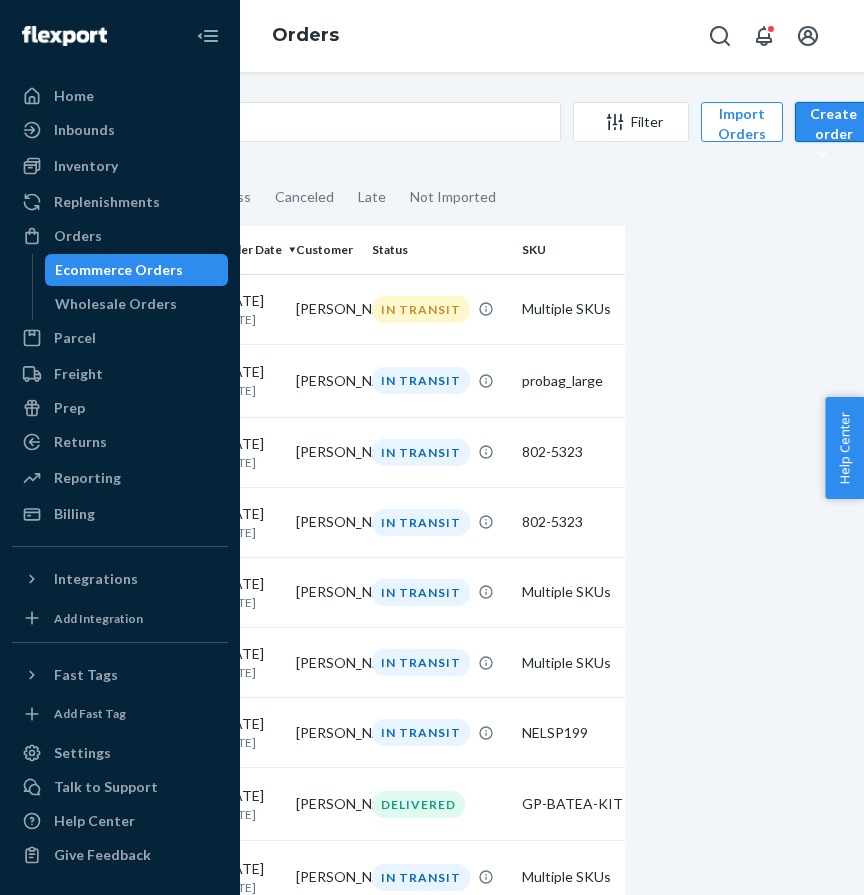 click on "Create order" at bounding box center [833, 134] 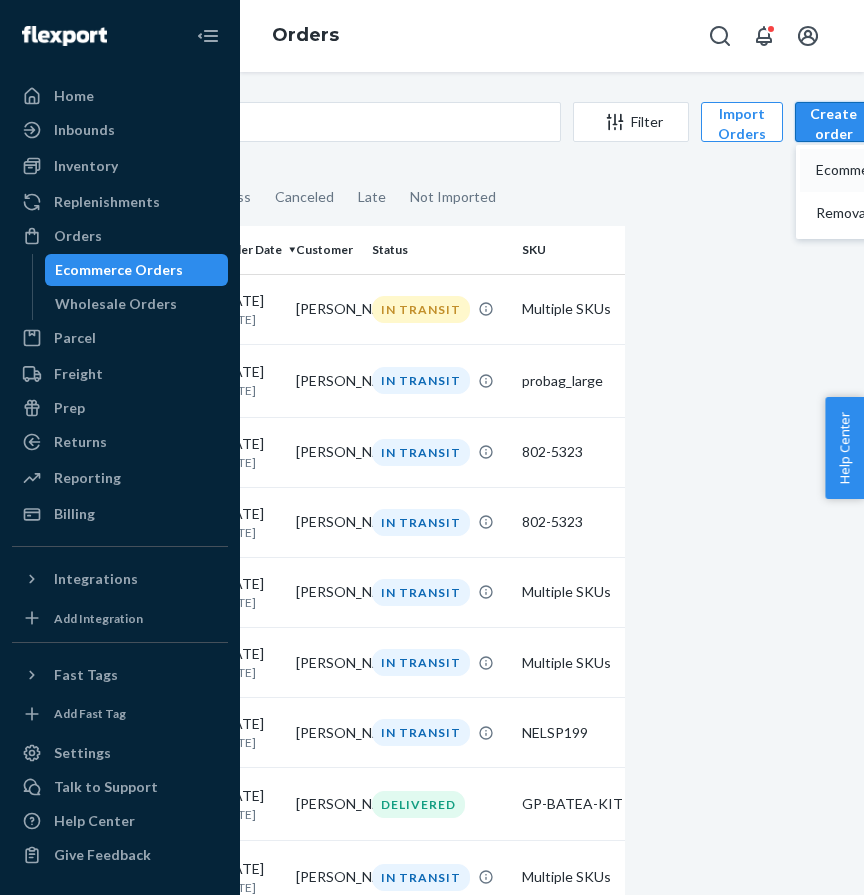 click on "Ecommerce order" at bounding box center [878, 170] 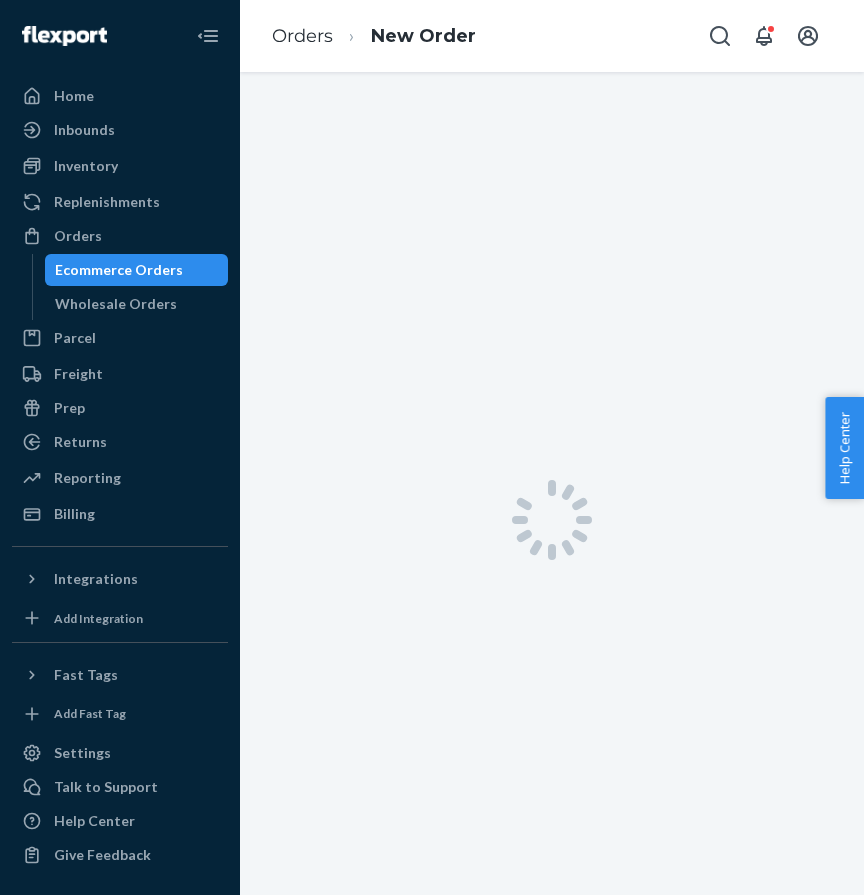 scroll, scrollTop: 0, scrollLeft: 0, axis: both 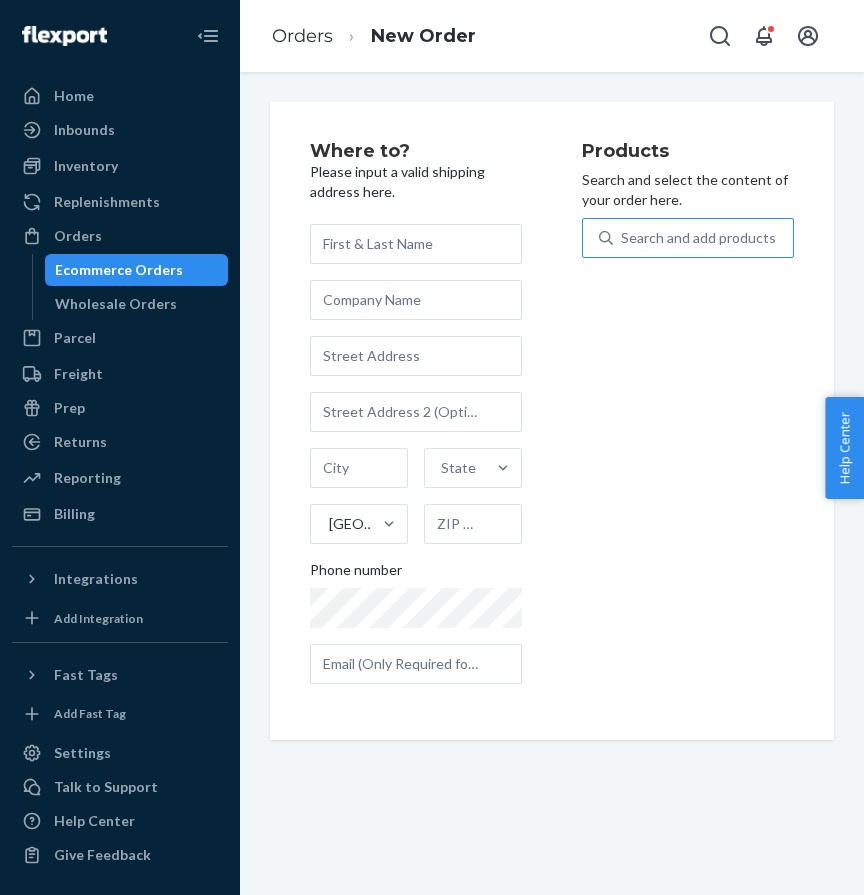 click on "Search and add products" at bounding box center (698, 238) 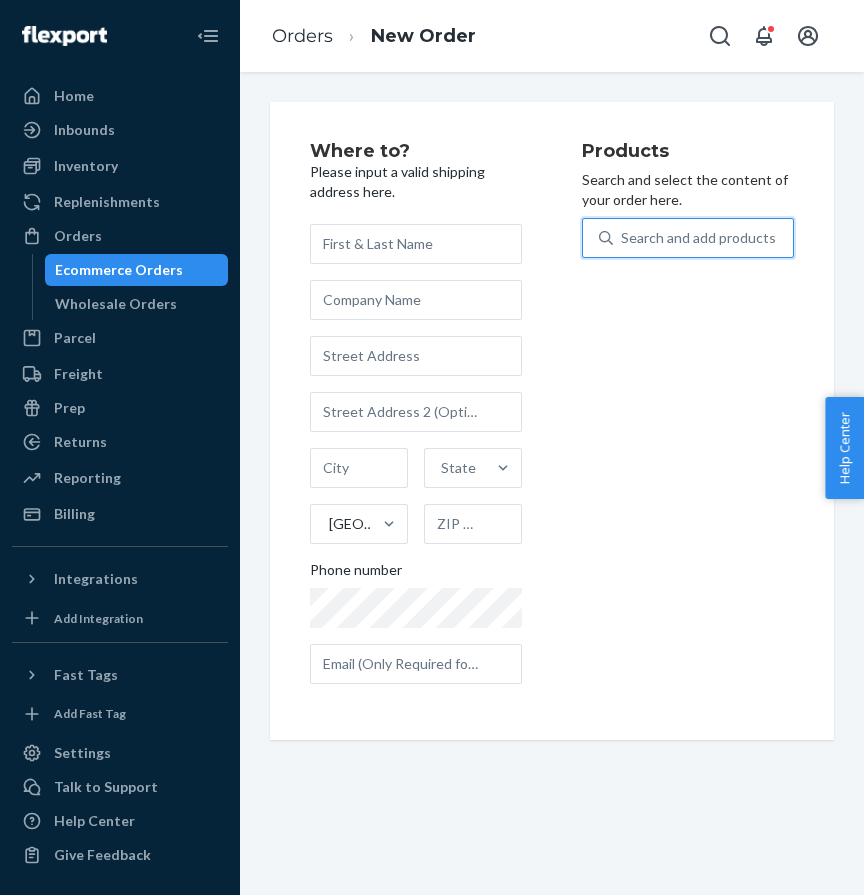 paste on "802-5323" 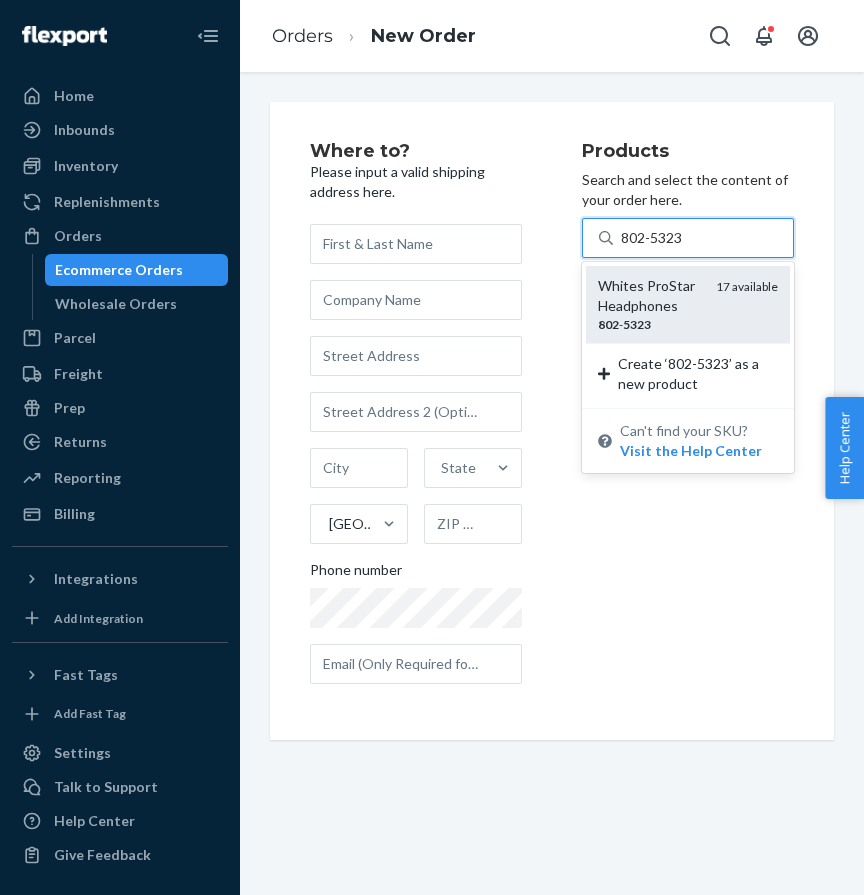 click on "Whites ProStar Headphones" at bounding box center [649, 296] 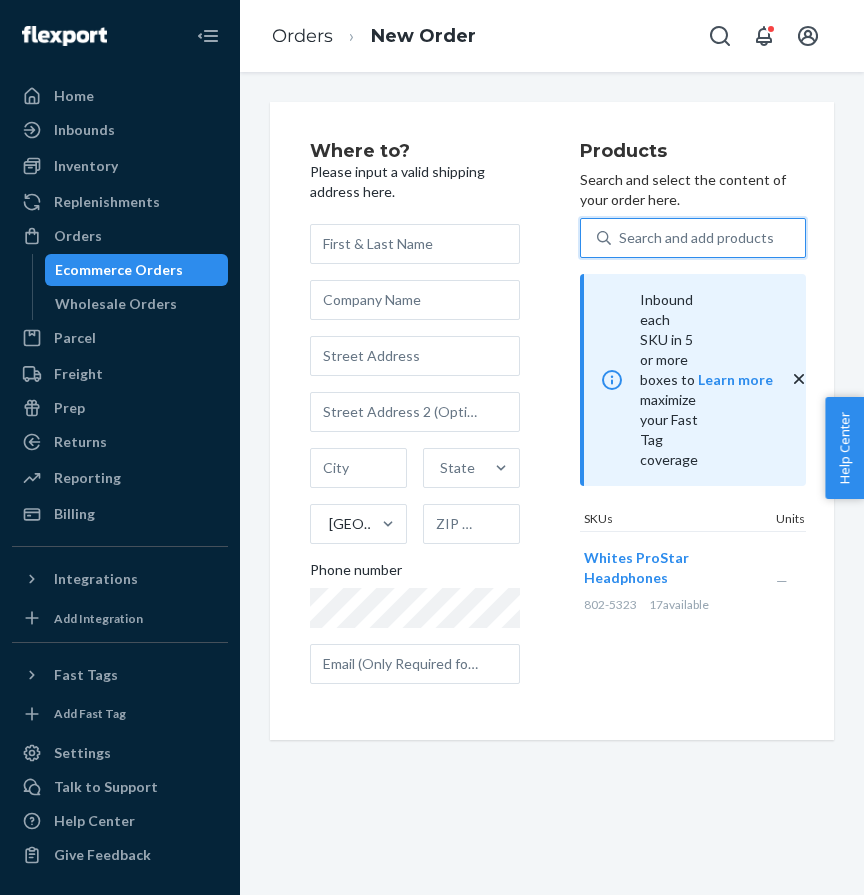 scroll, scrollTop: 0, scrollLeft: 139, axis: horizontal 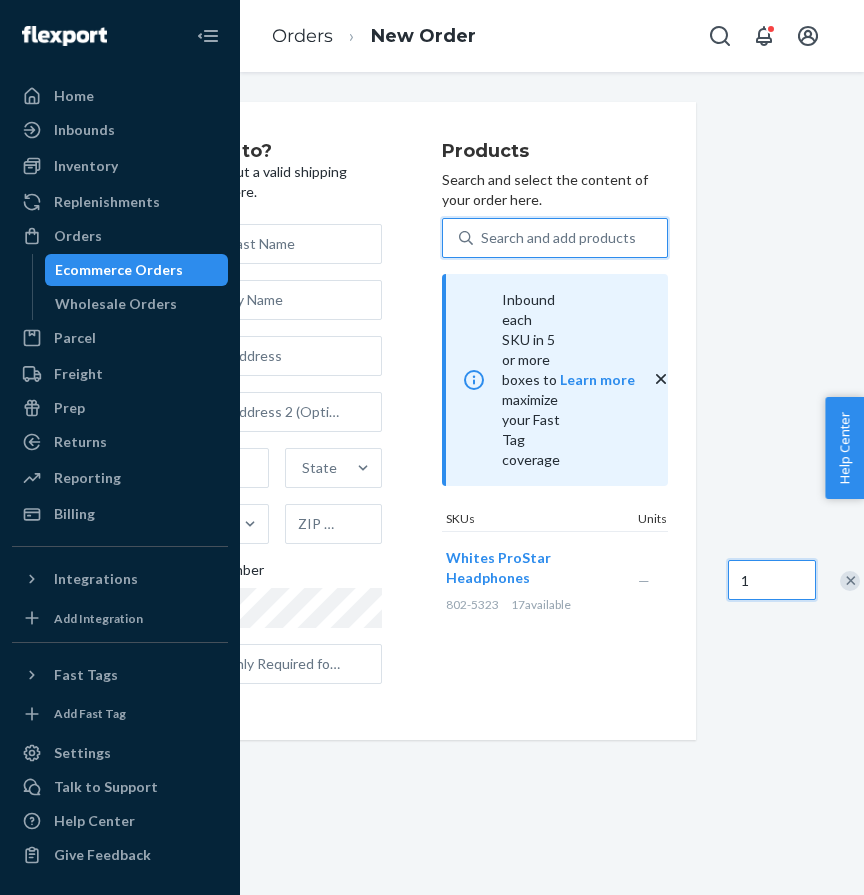 click on "1" at bounding box center [772, 580] 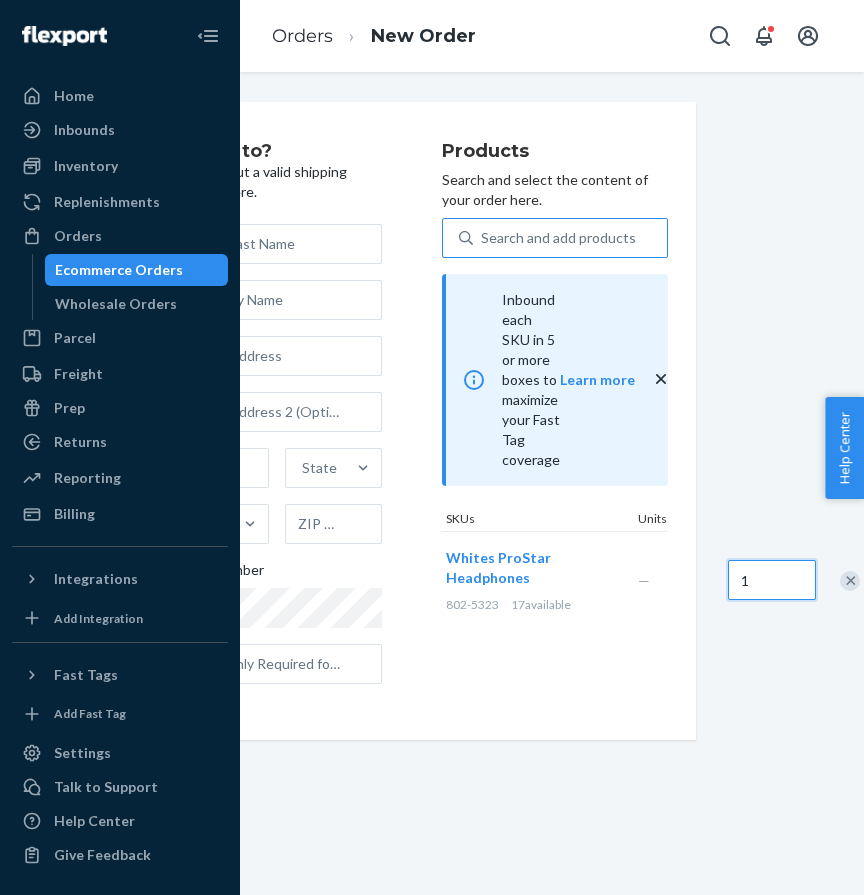 click on "1" at bounding box center [772, 580] 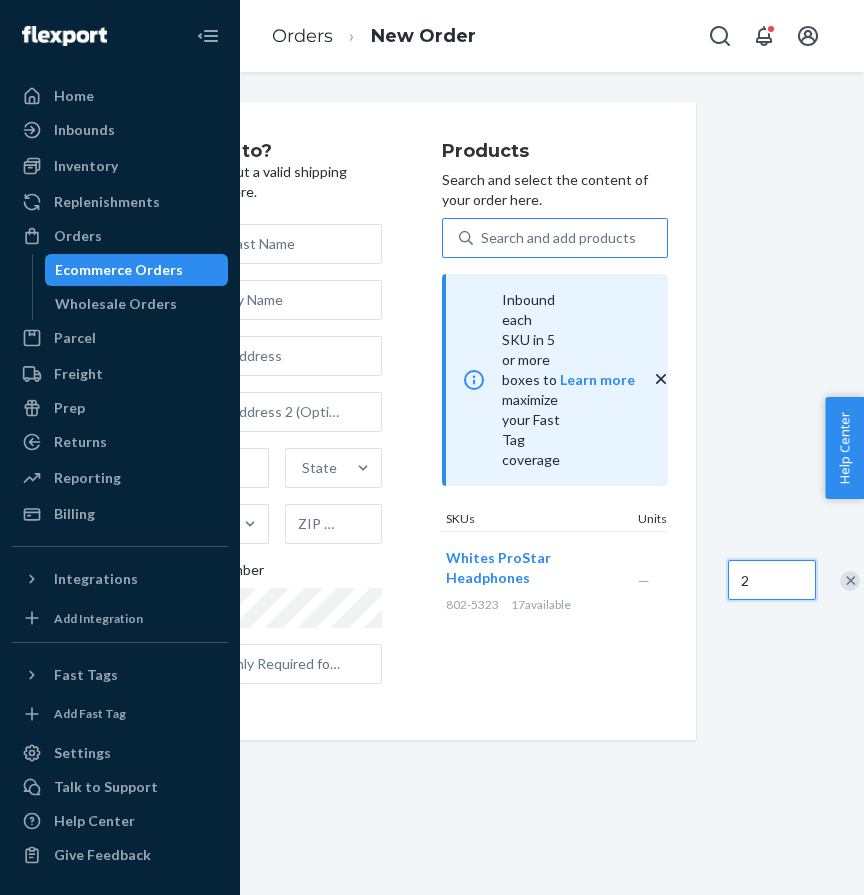 type on "2" 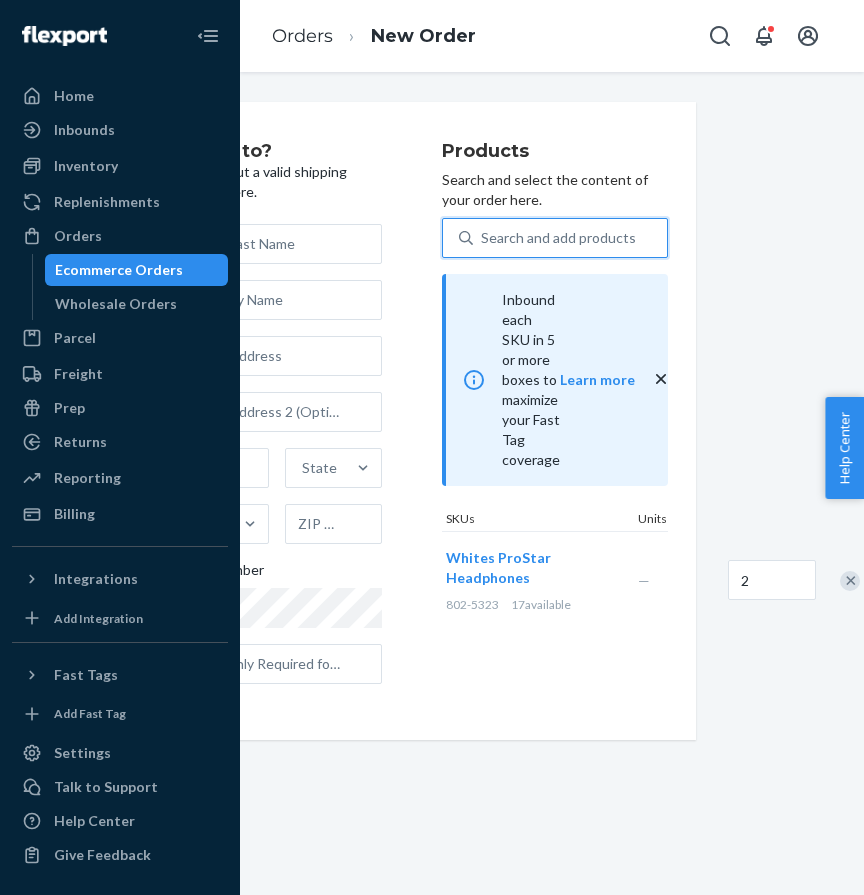 click on "Search and add products" at bounding box center [558, 238] 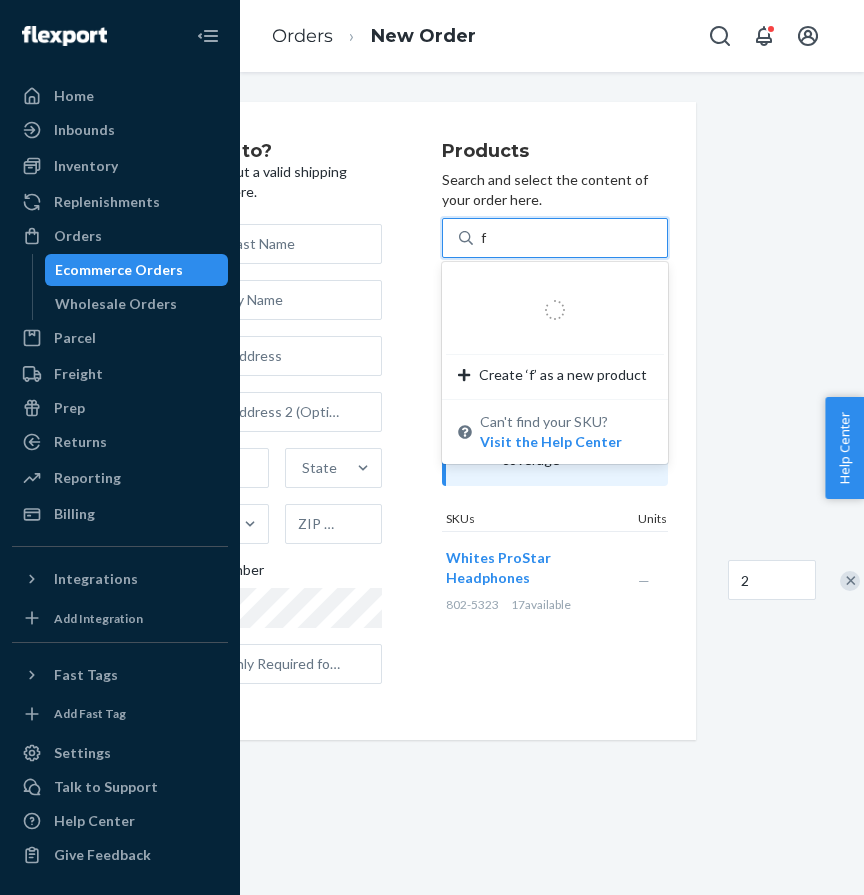 type on "f5" 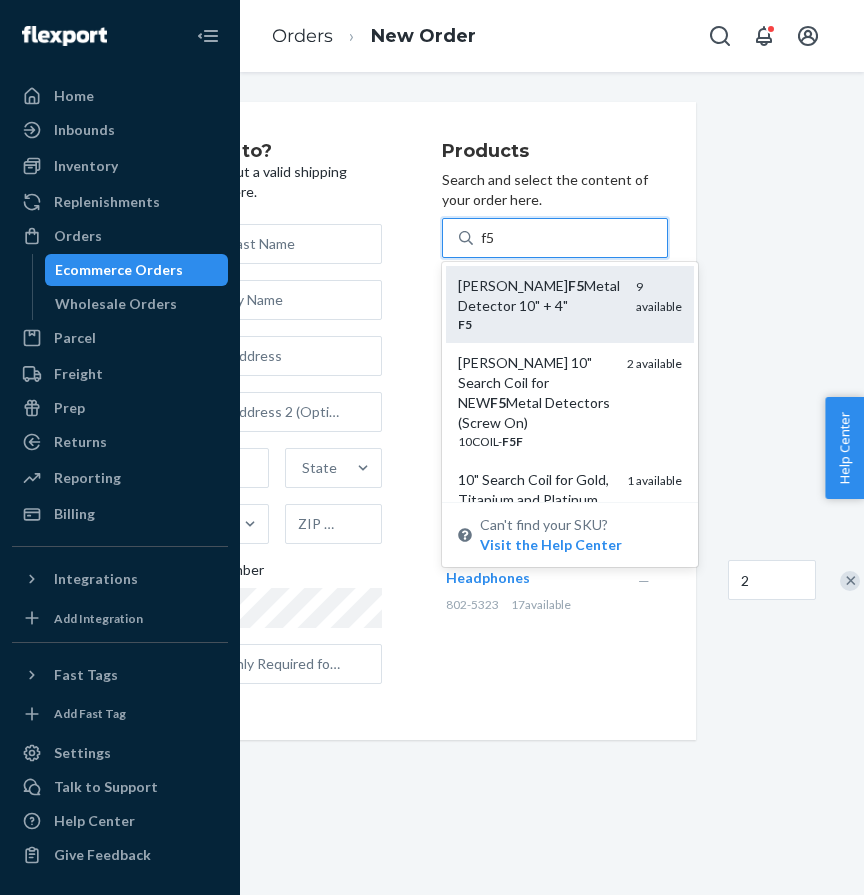 click on "Fisher  F5  Metal Detector 10" + 4"" at bounding box center [539, 296] 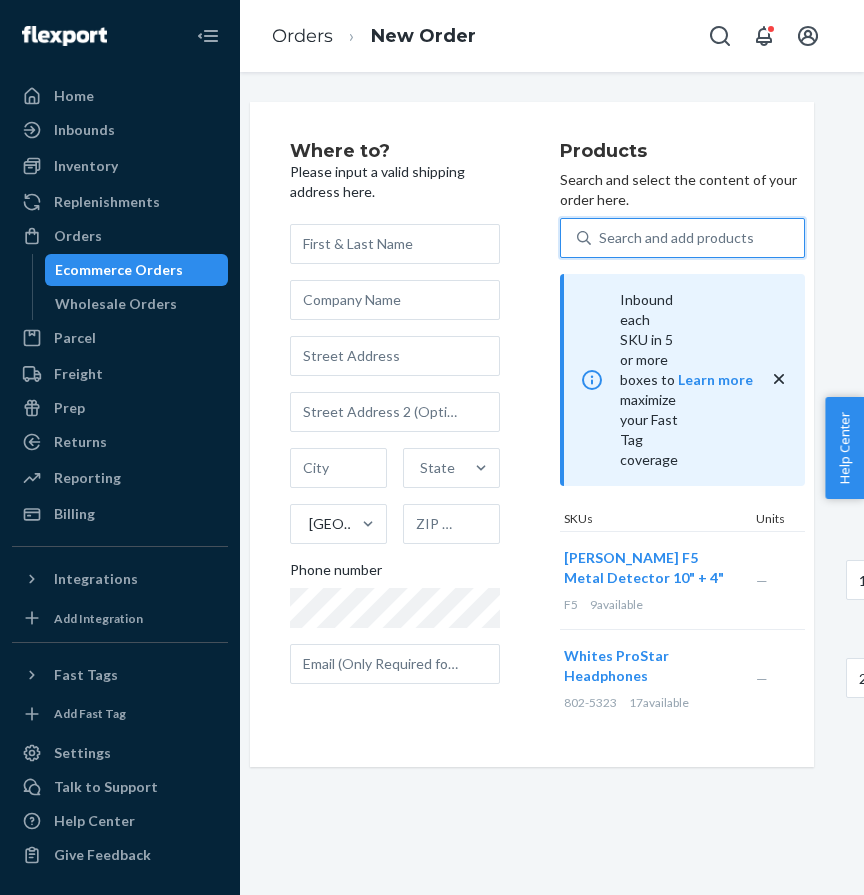 scroll, scrollTop: 0, scrollLeft: 0, axis: both 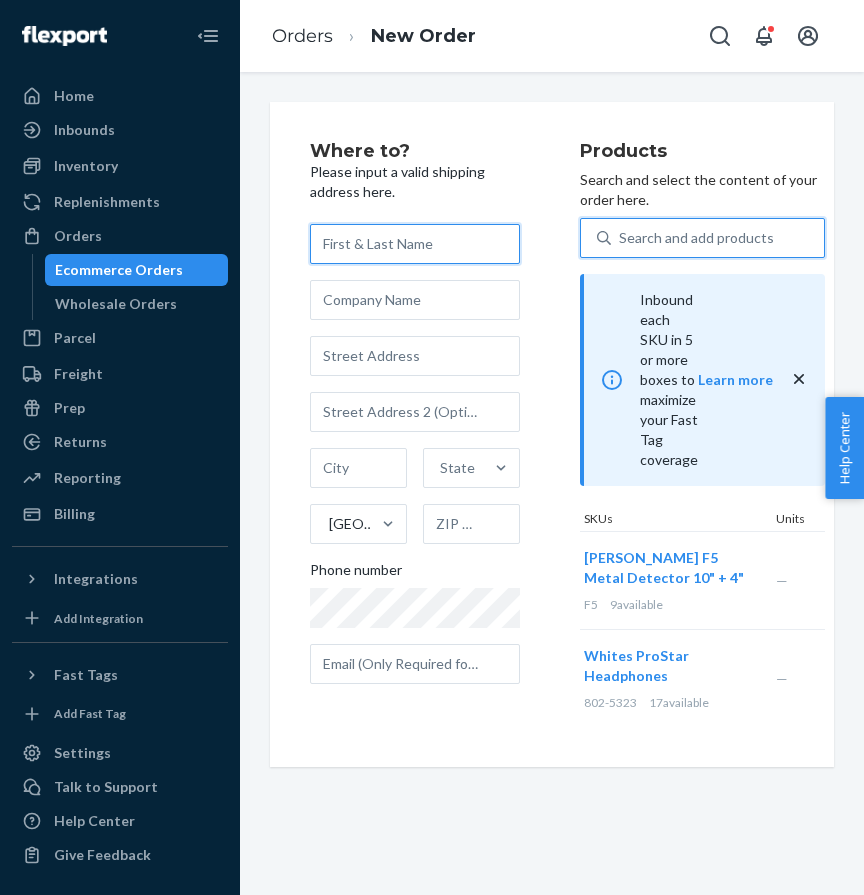 click at bounding box center [415, 244] 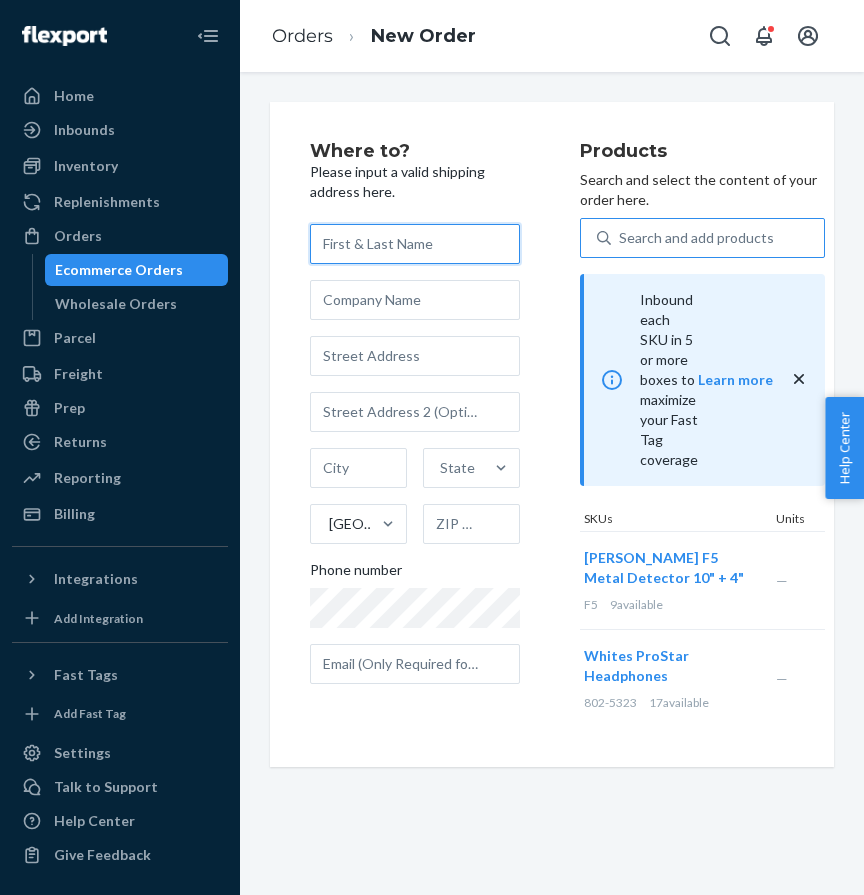 paste on "[PERSON_NAME]" 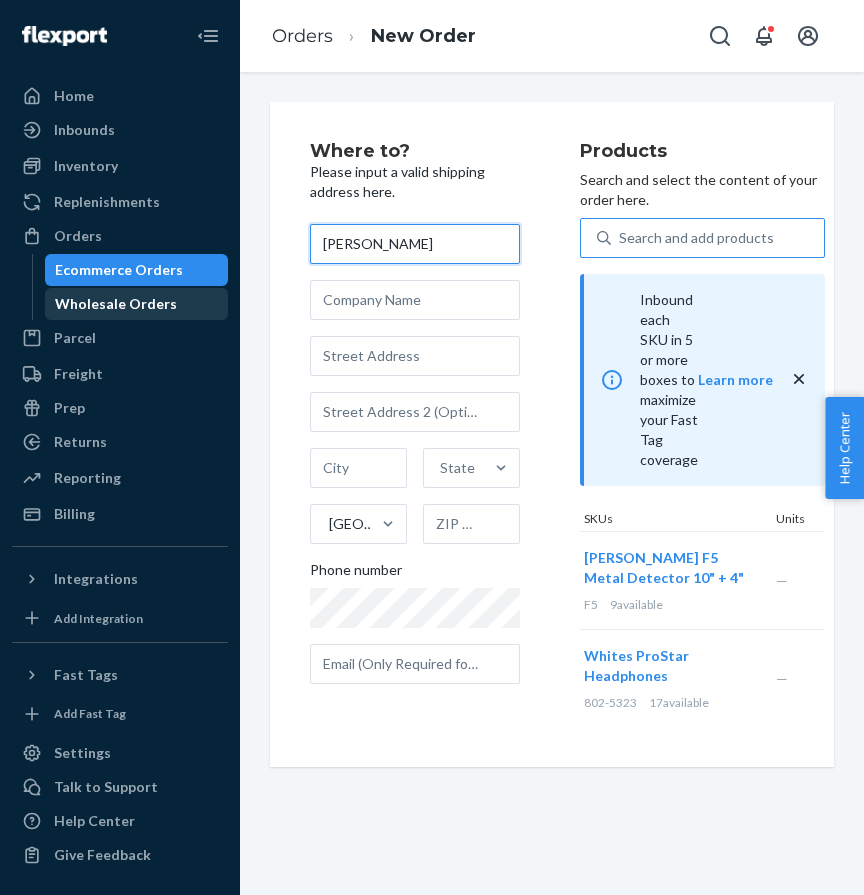 type on "[PERSON_NAME]" 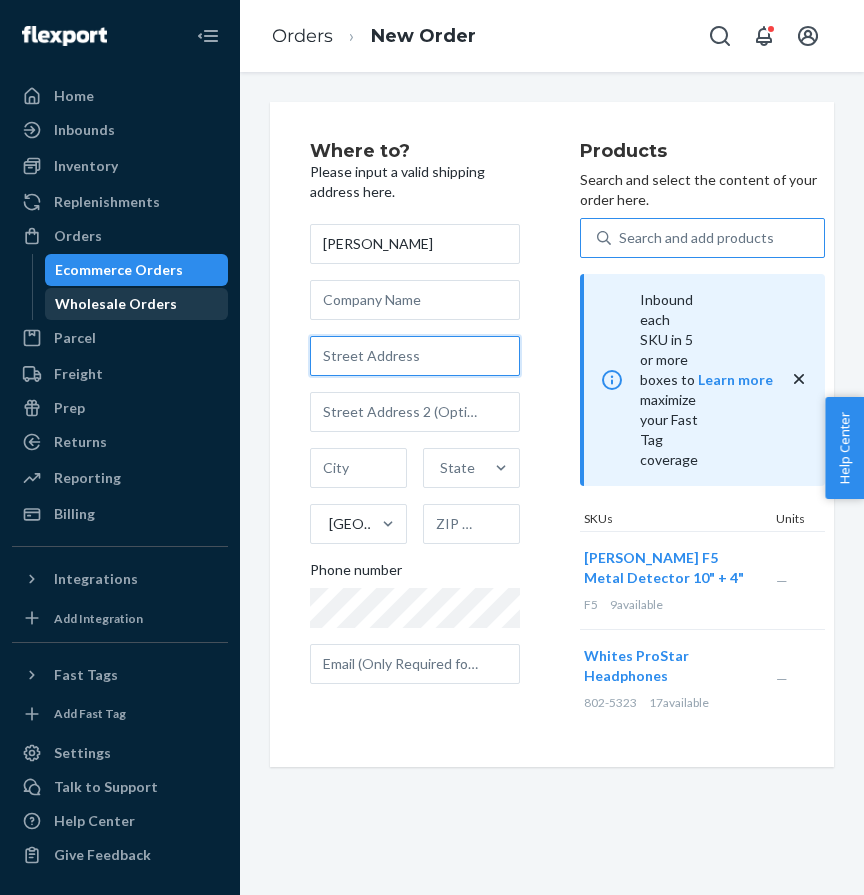 click at bounding box center [415, 356] 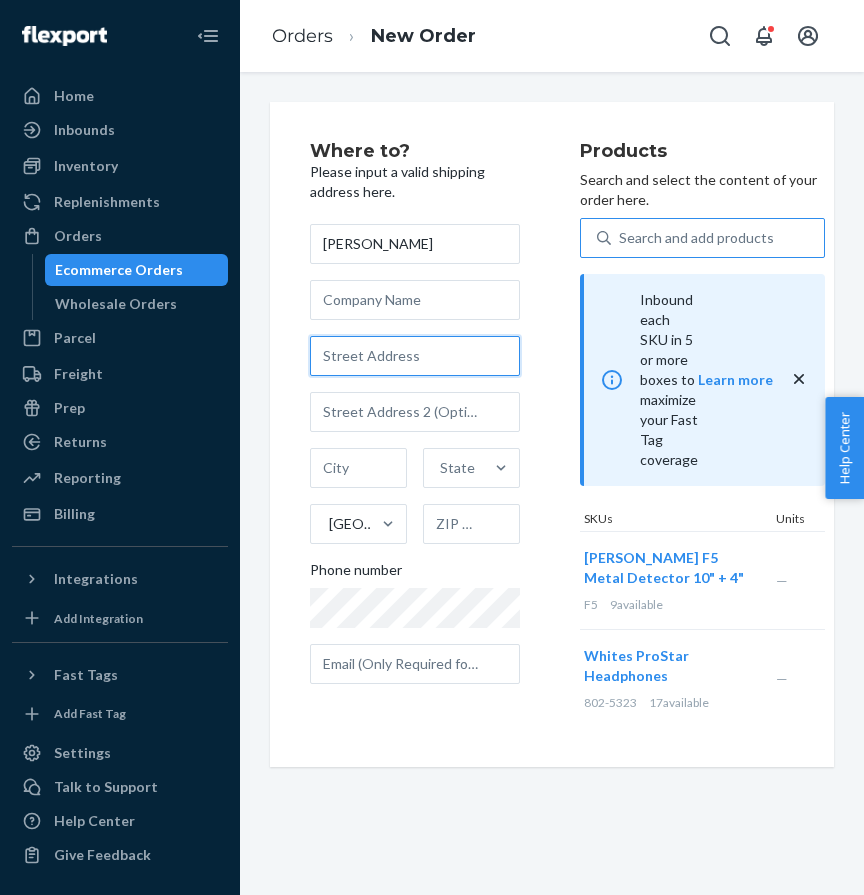 paste on "5860 COUNTY ROAD 237 CLYDE OH 43410" 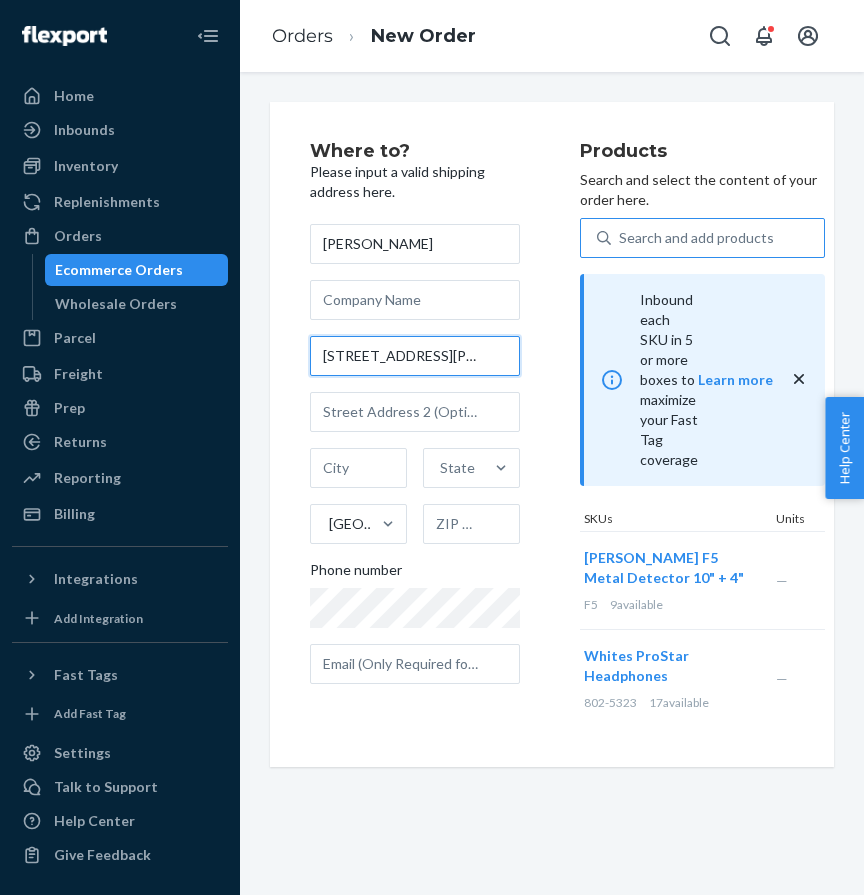scroll, scrollTop: 0, scrollLeft: 120, axis: horizontal 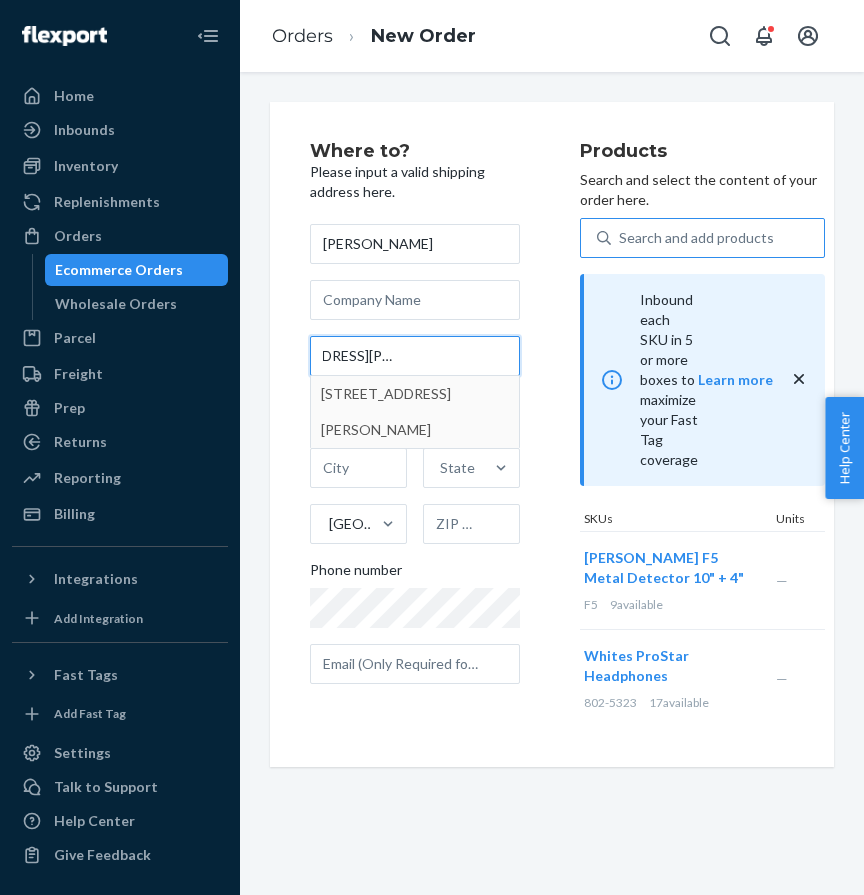 type on "5860 COUNTY ROAD 237 CLYDE OH 43410" 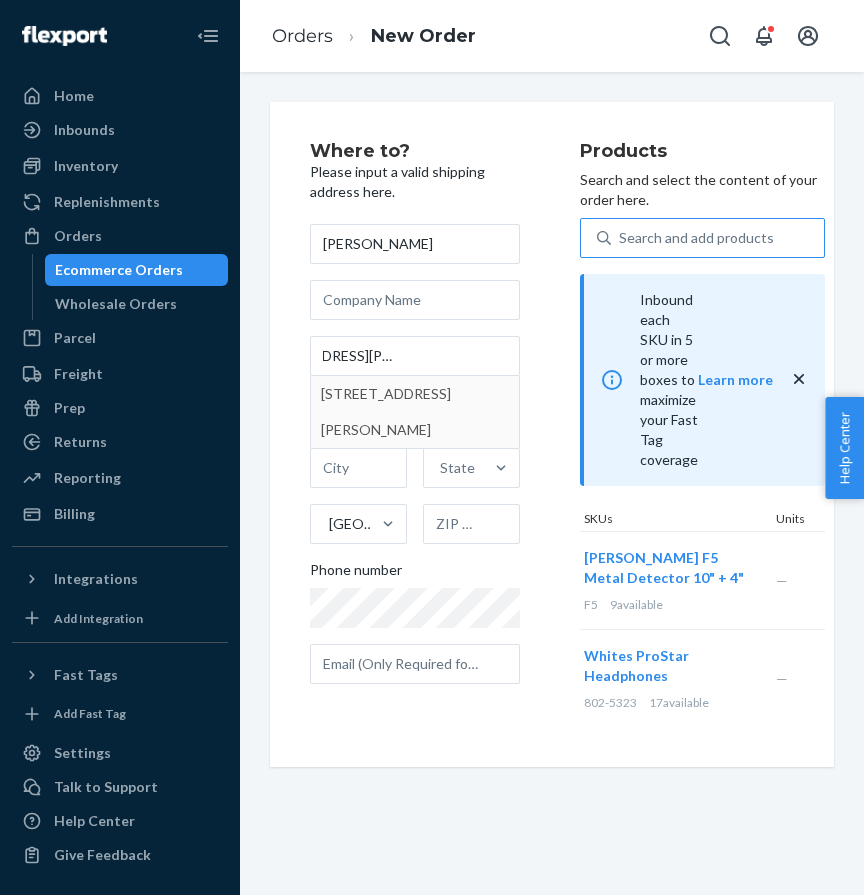 type on "Clyde" 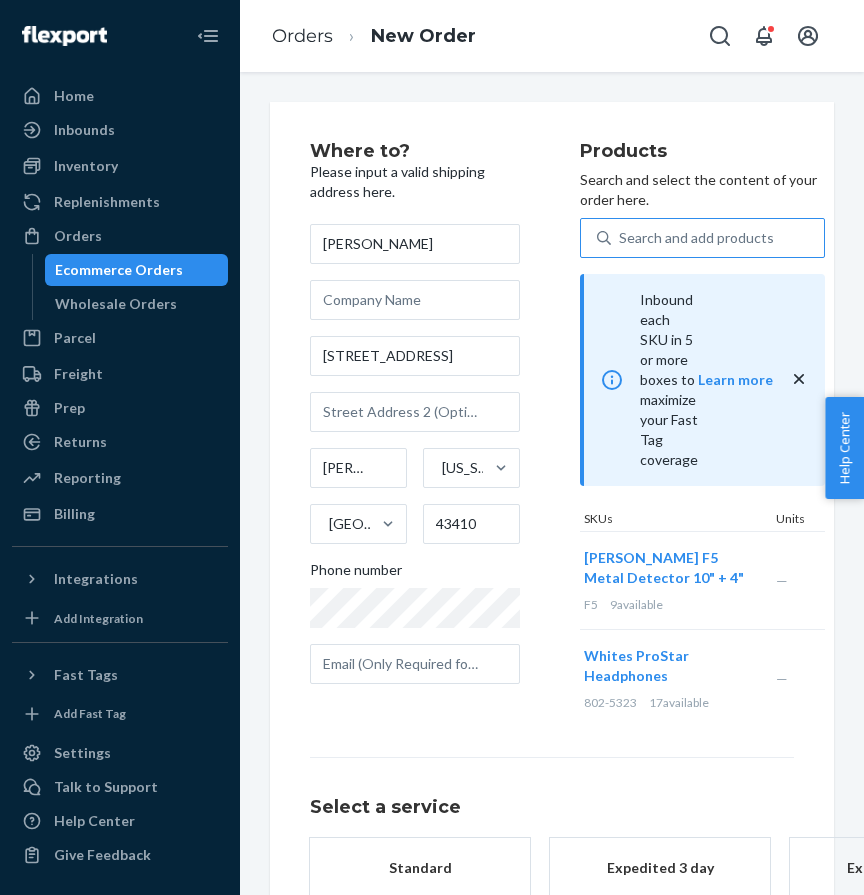 scroll, scrollTop: 0, scrollLeft: 0, axis: both 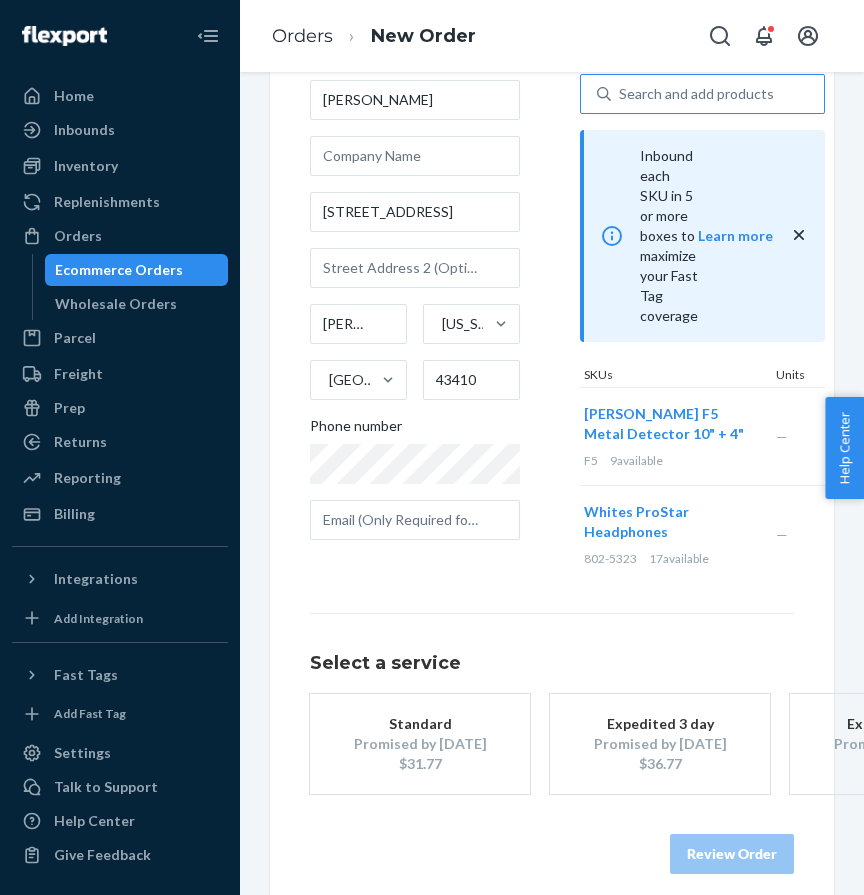 click on "Standard" at bounding box center (420, 724) 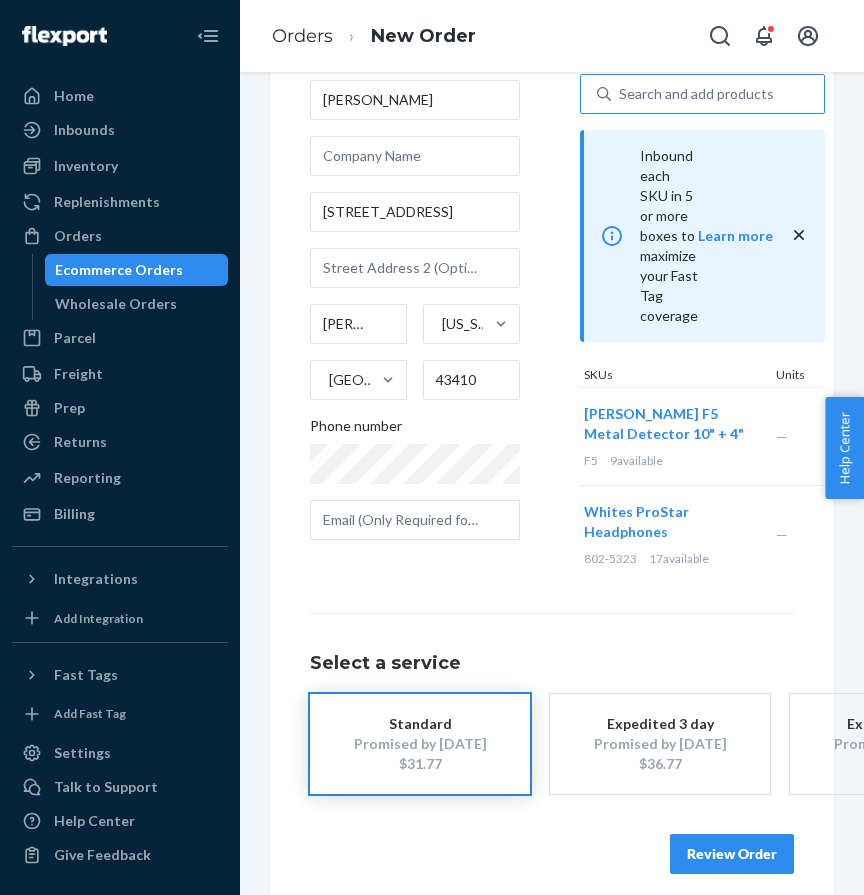 scroll, scrollTop: 164, scrollLeft: 0, axis: vertical 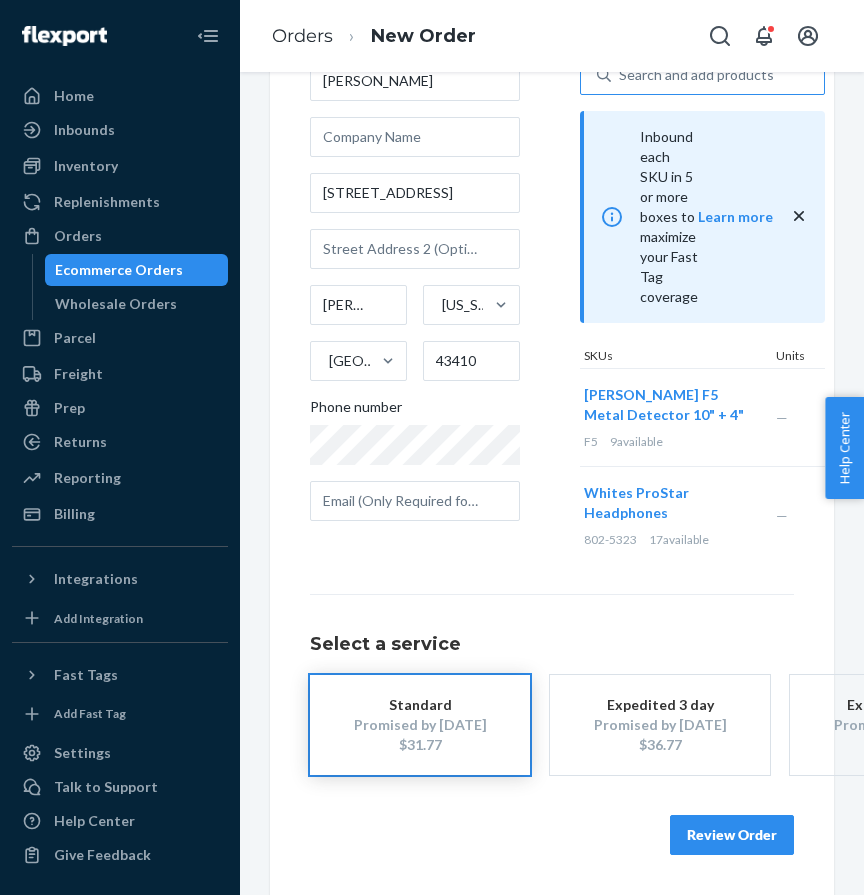 click on "Review Order" at bounding box center [732, 835] 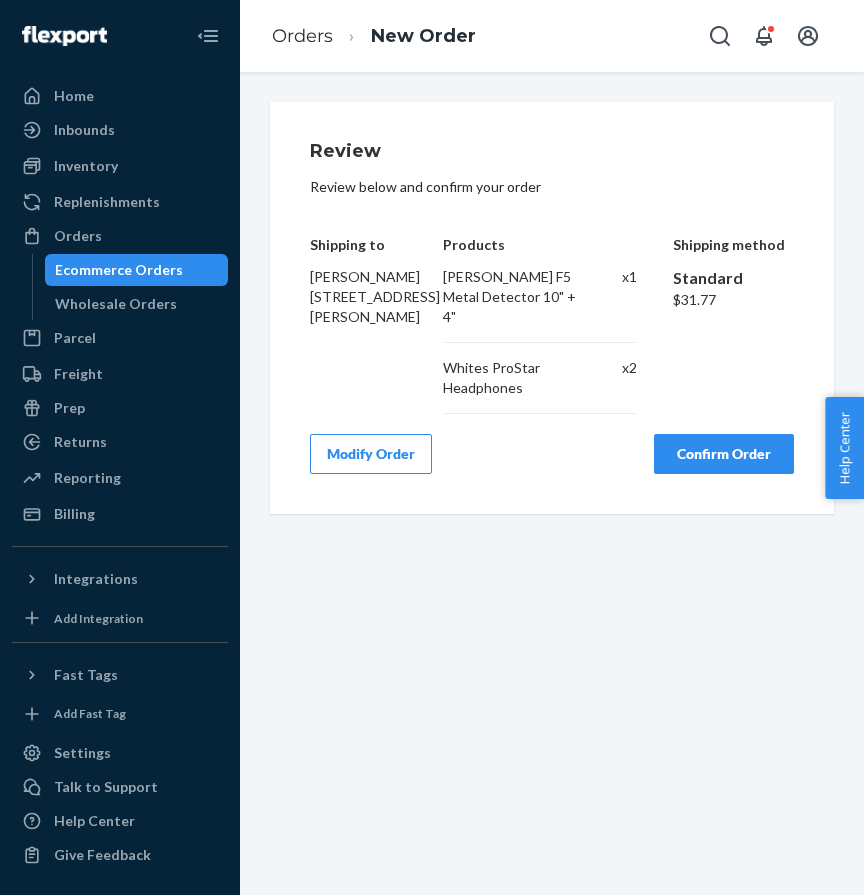 click on "Confirm Order" at bounding box center [724, 454] 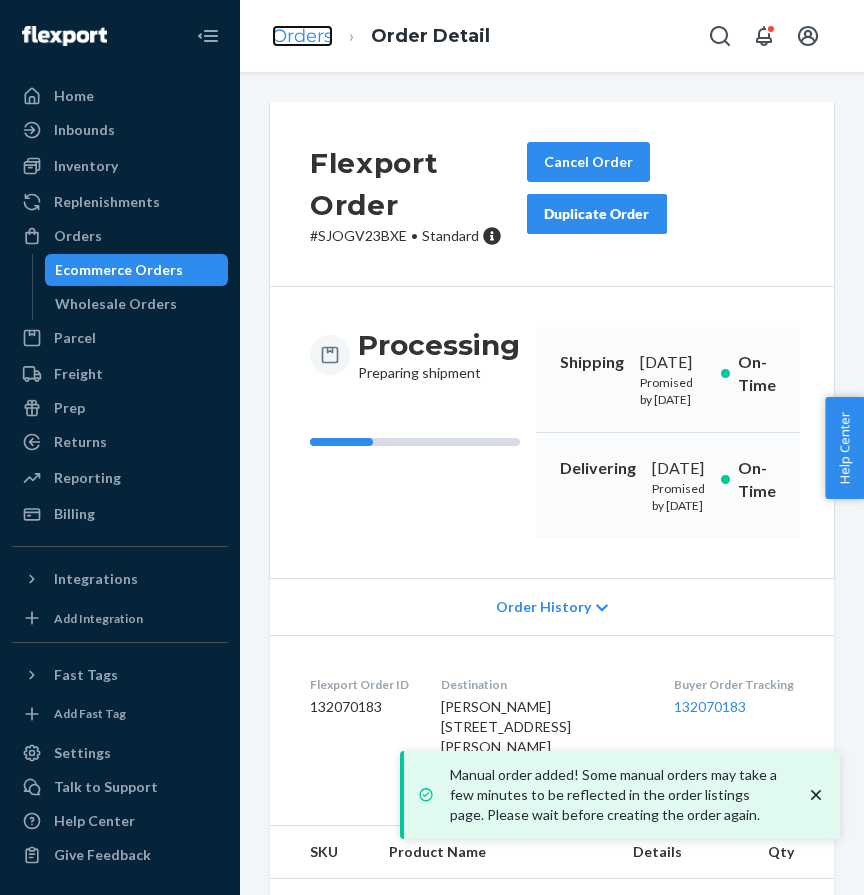 click on "Orders" at bounding box center [302, 36] 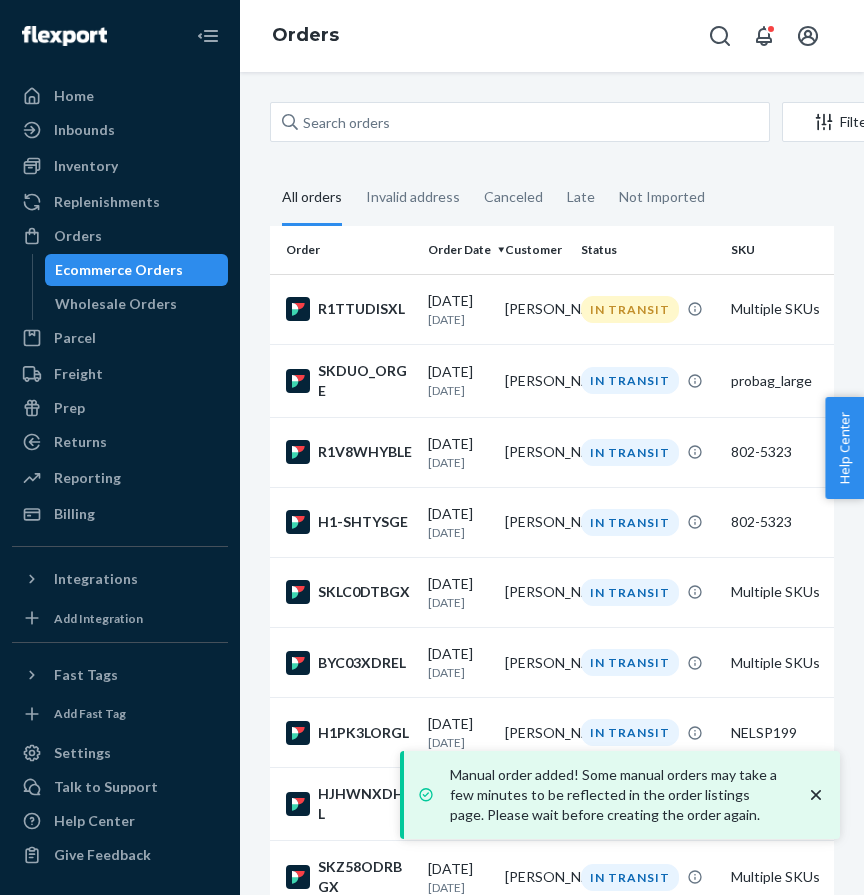 scroll, scrollTop: 0, scrollLeft: 209, axis: horizontal 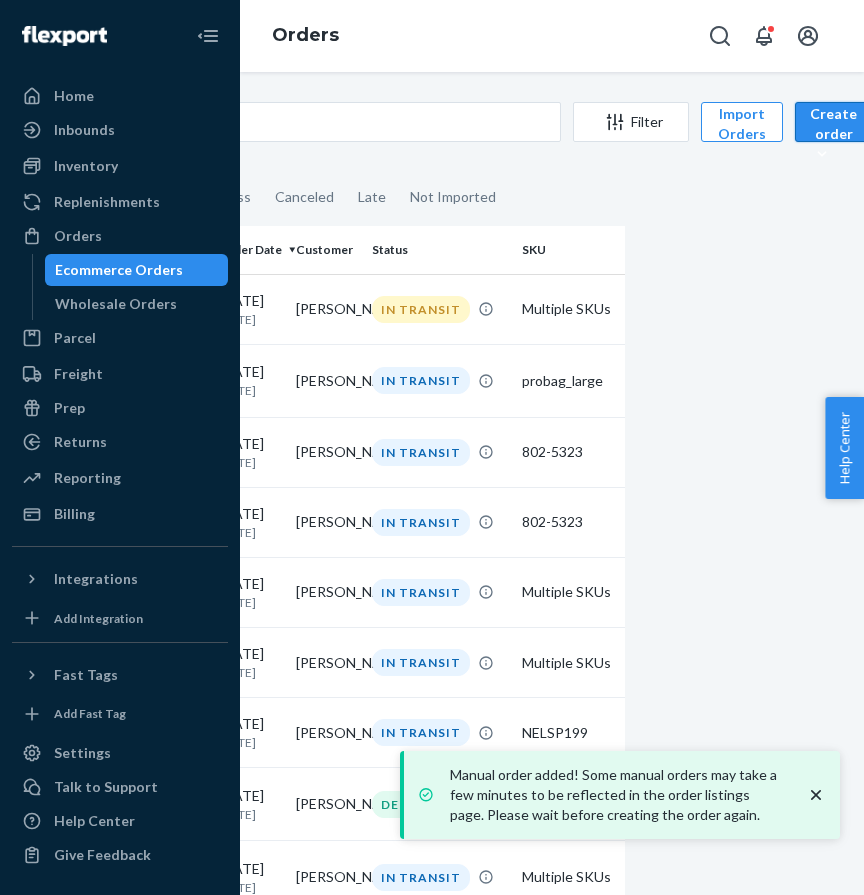 click on "Create order" at bounding box center [833, 134] 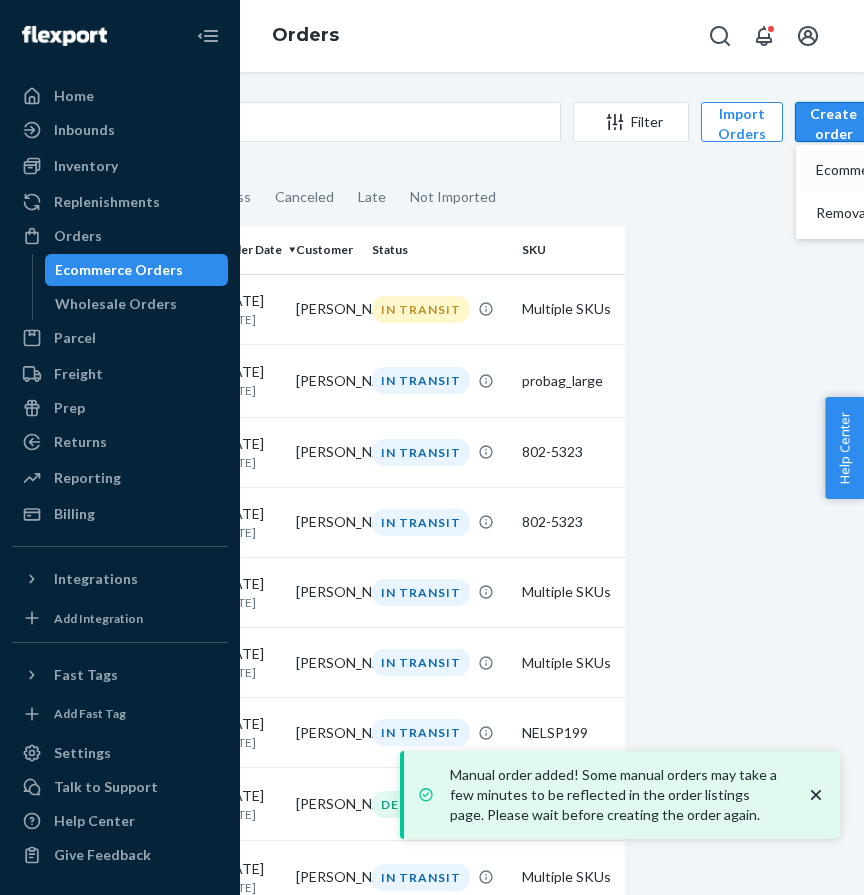 click on "Ecommerce order" at bounding box center [878, 170] 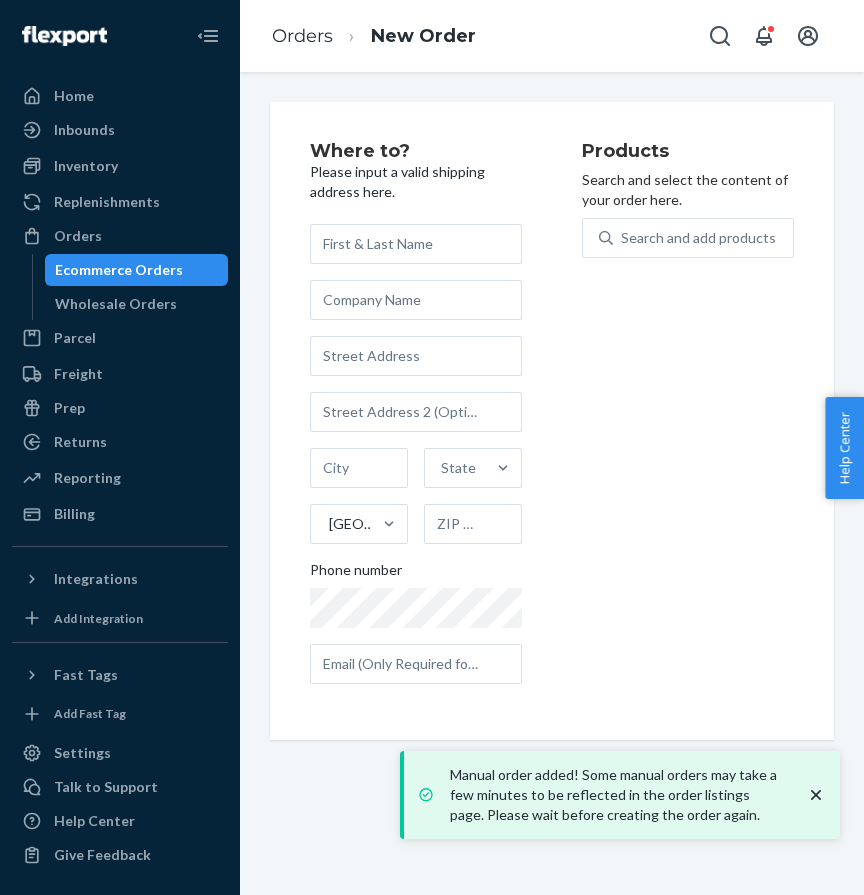 scroll, scrollTop: 0, scrollLeft: 0, axis: both 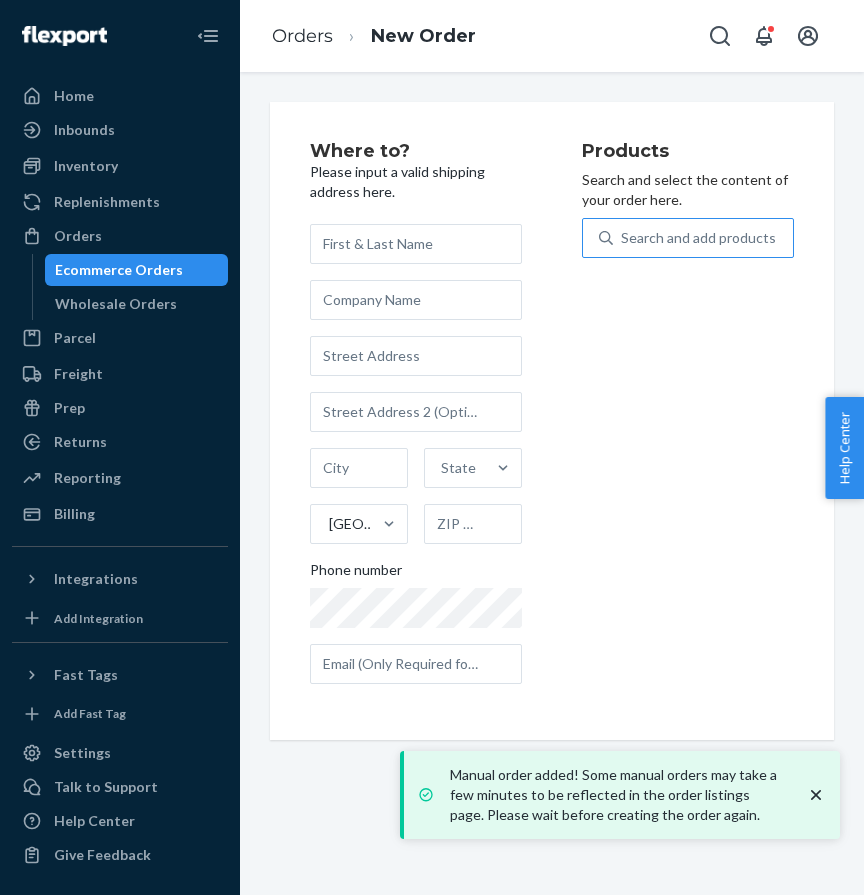 click on "Search and add products" at bounding box center (698, 238) 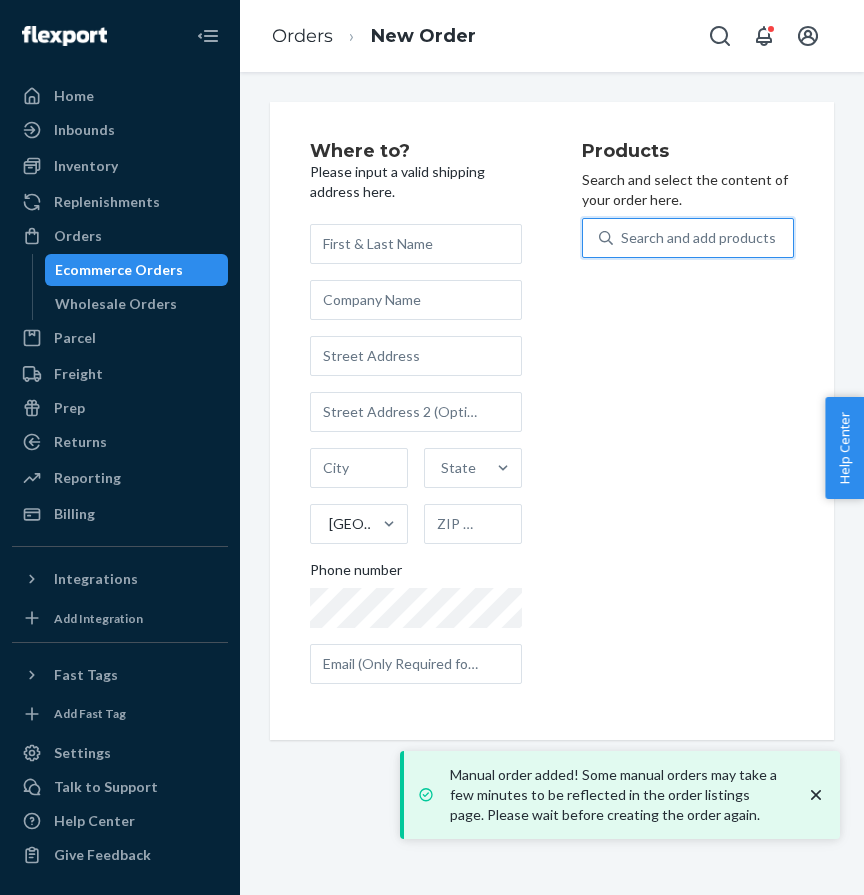 paste on "D00204-15U" 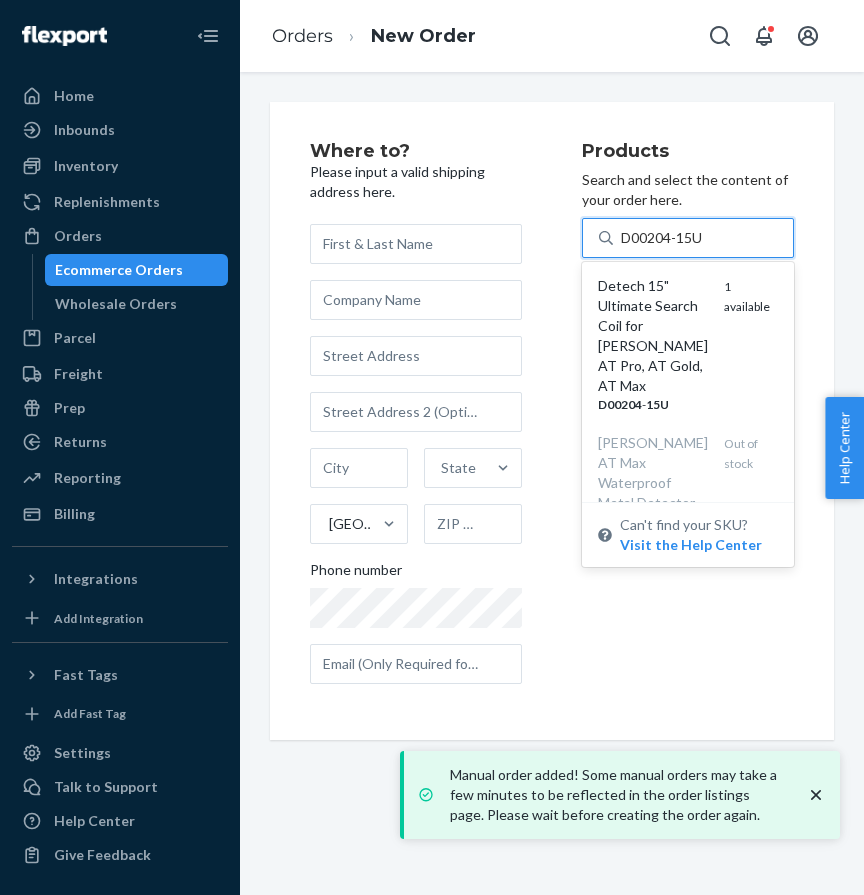 click on "Detech 15" Ultimate Search Coil for Garrett AT Pro, AT Gold, AT Max" at bounding box center [653, 336] 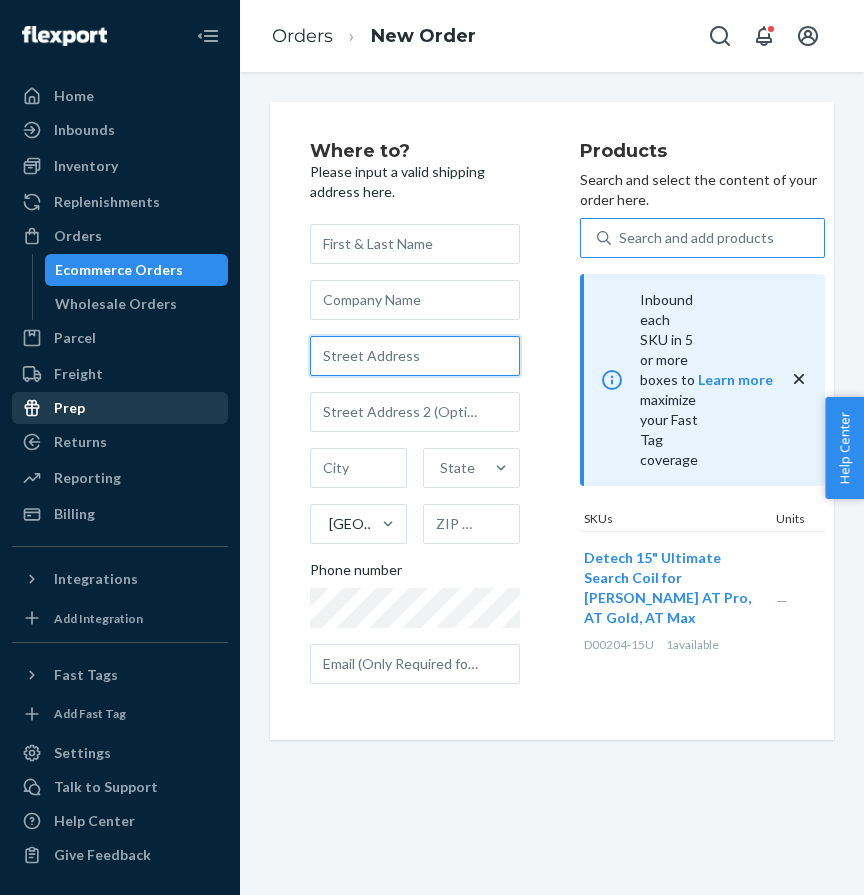 click at bounding box center [415, 356] 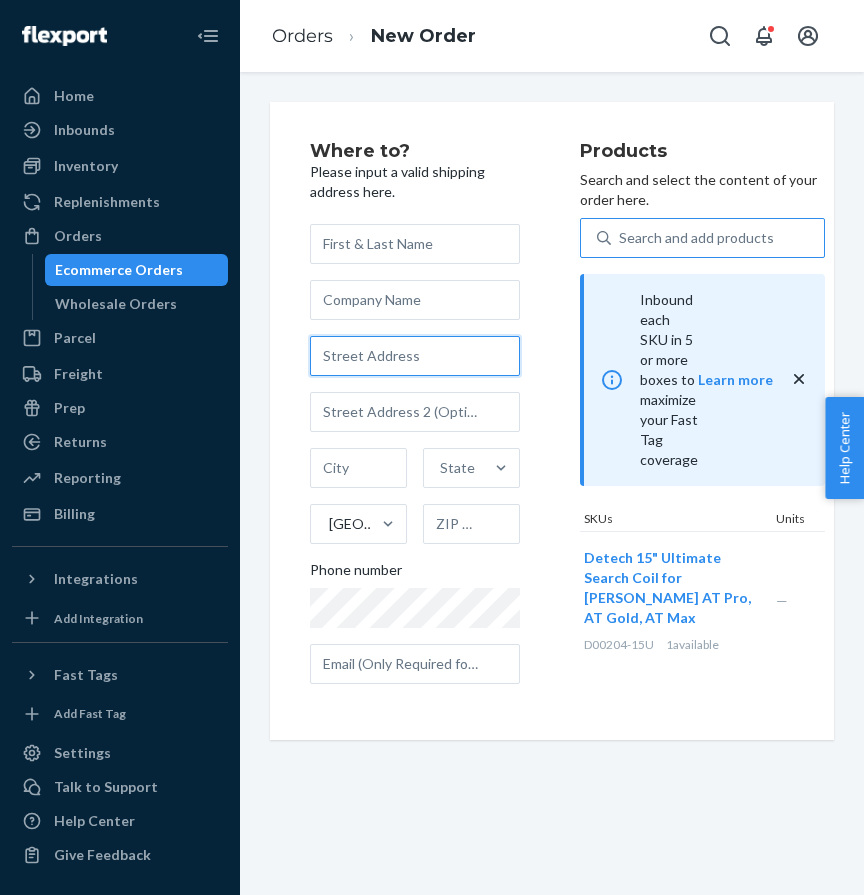 paste on "3890 W BLAKELY AVE NE BAINBRIDGE ISLAND WA 98110" 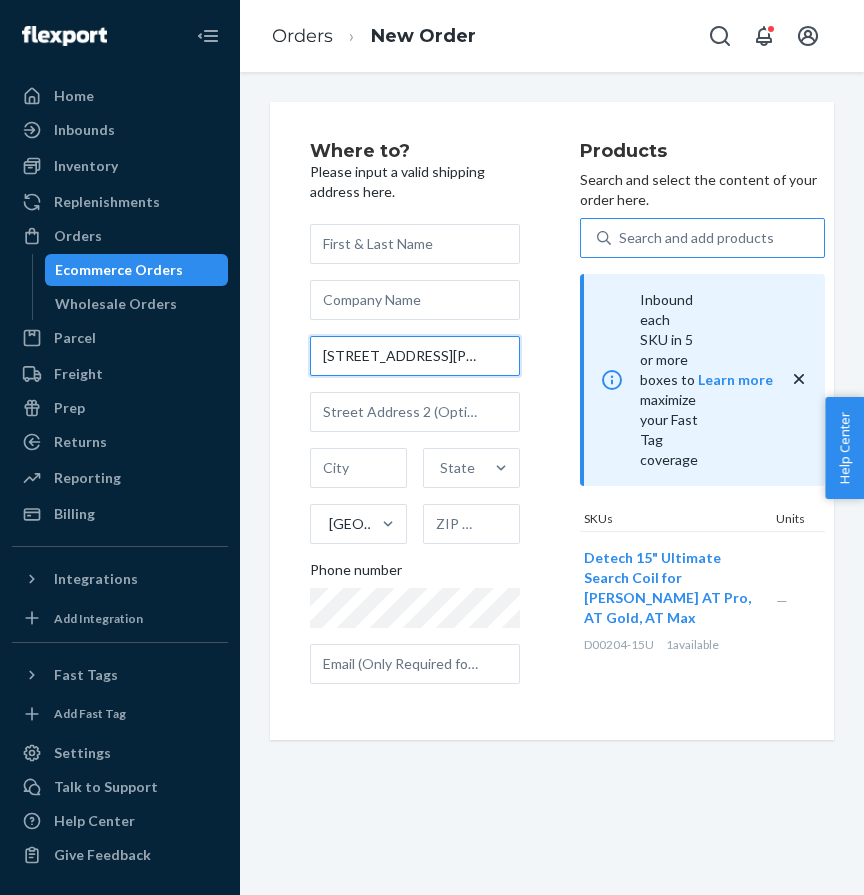 scroll, scrollTop: 0, scrollLeft: 213, axis: horizontal 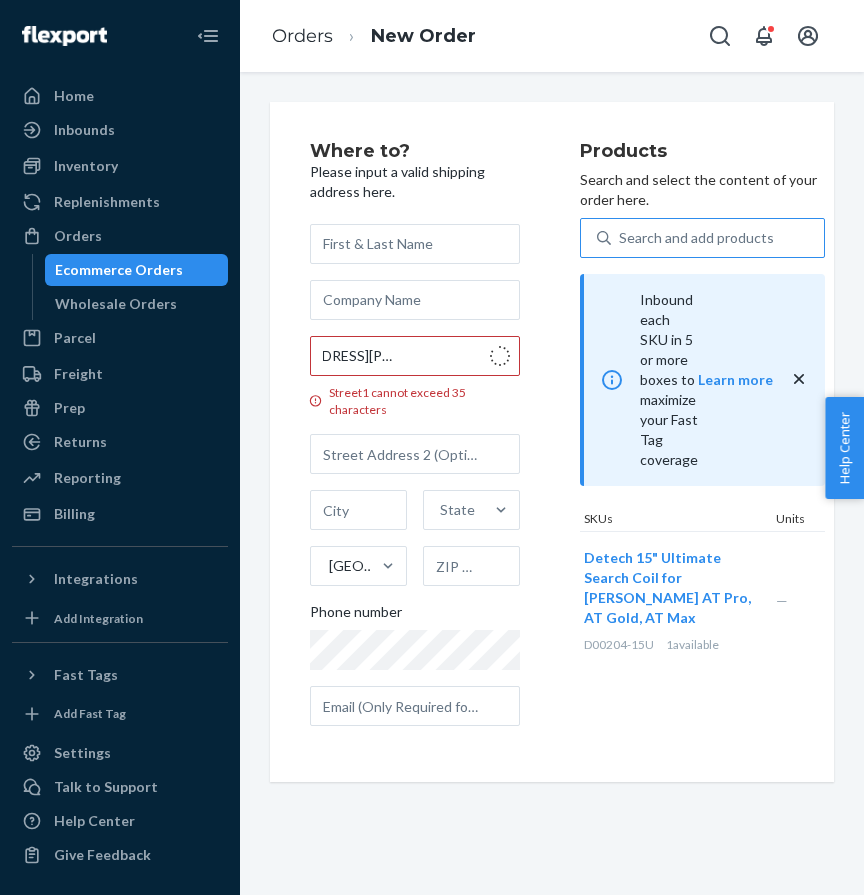 type on "3890 W Blakely Ave NE" 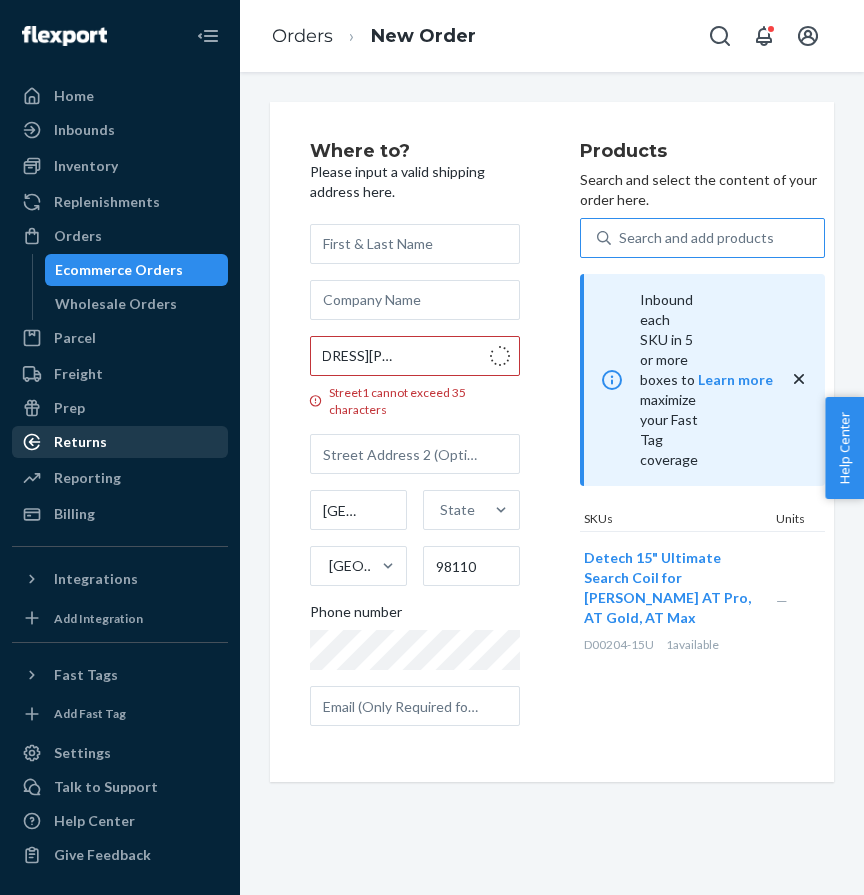 scroll, scrollTop: 0, scrollLeft: 0, axis: both 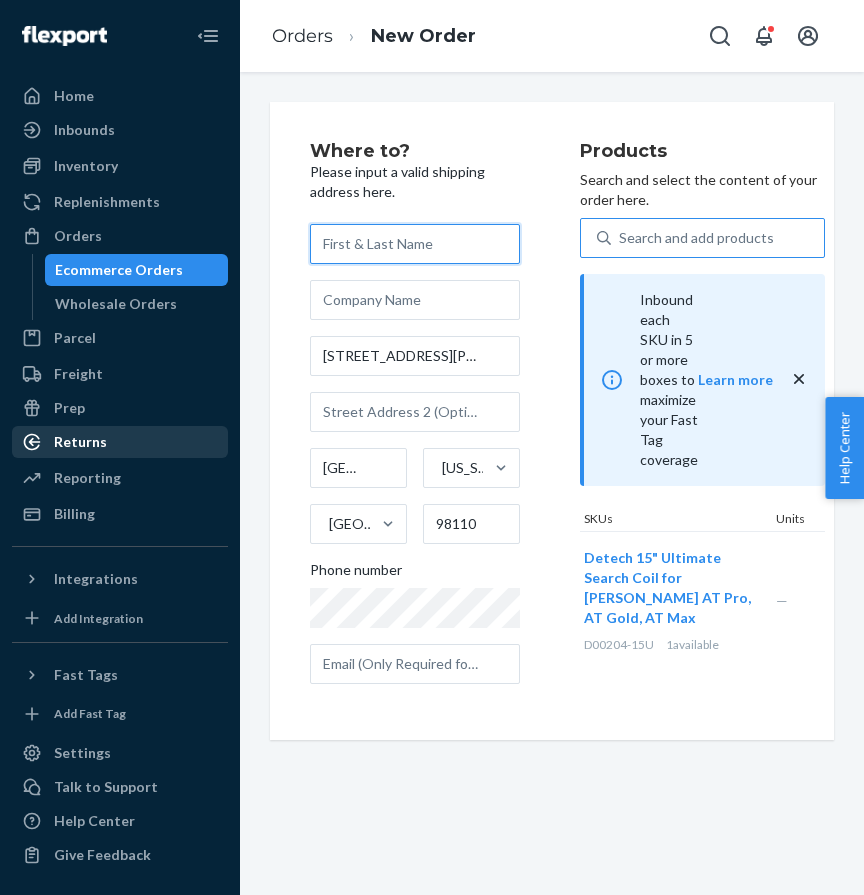 click at bounding box center [415, 244] 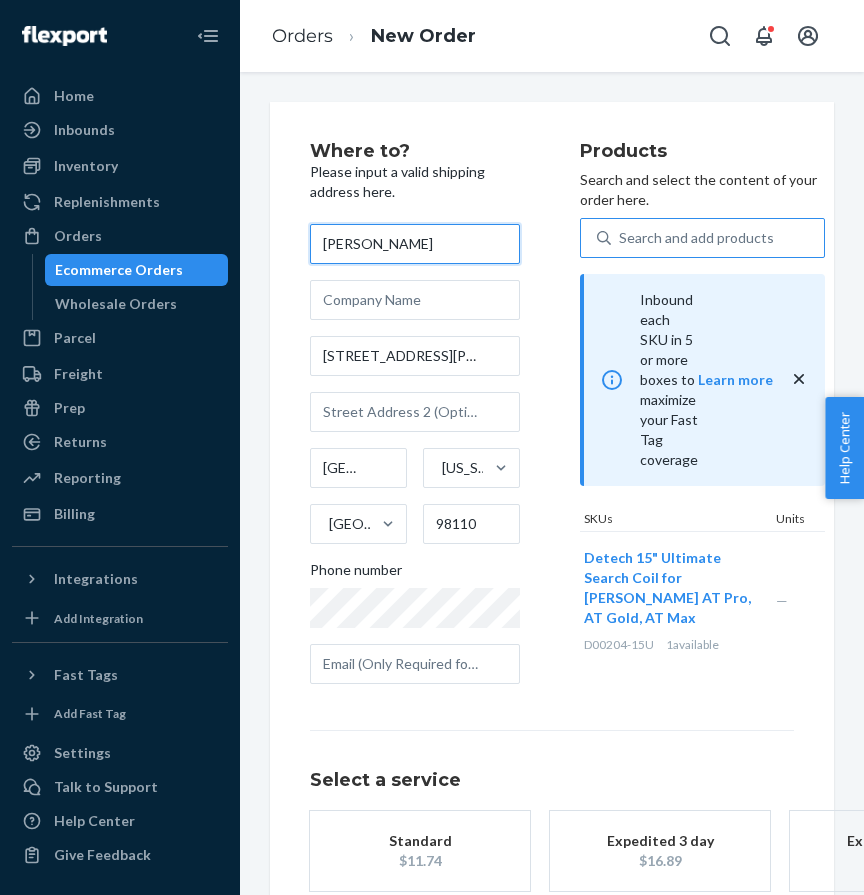 type on "[PERSON_NAME]" 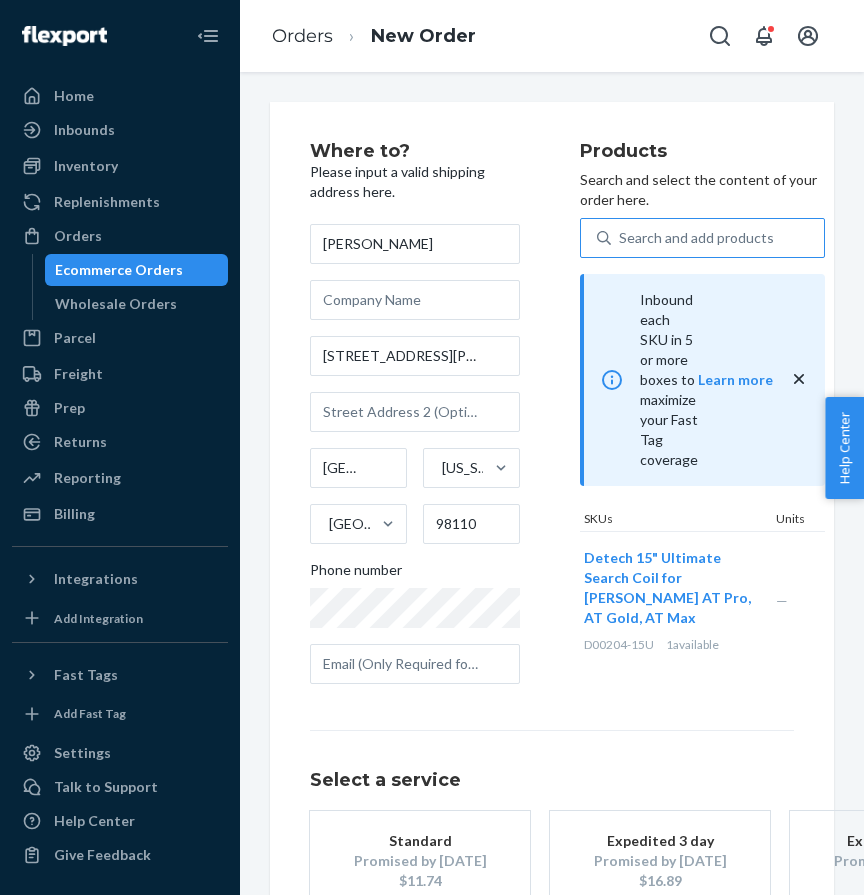 click on "Standard" at bounding box center (420, 841) 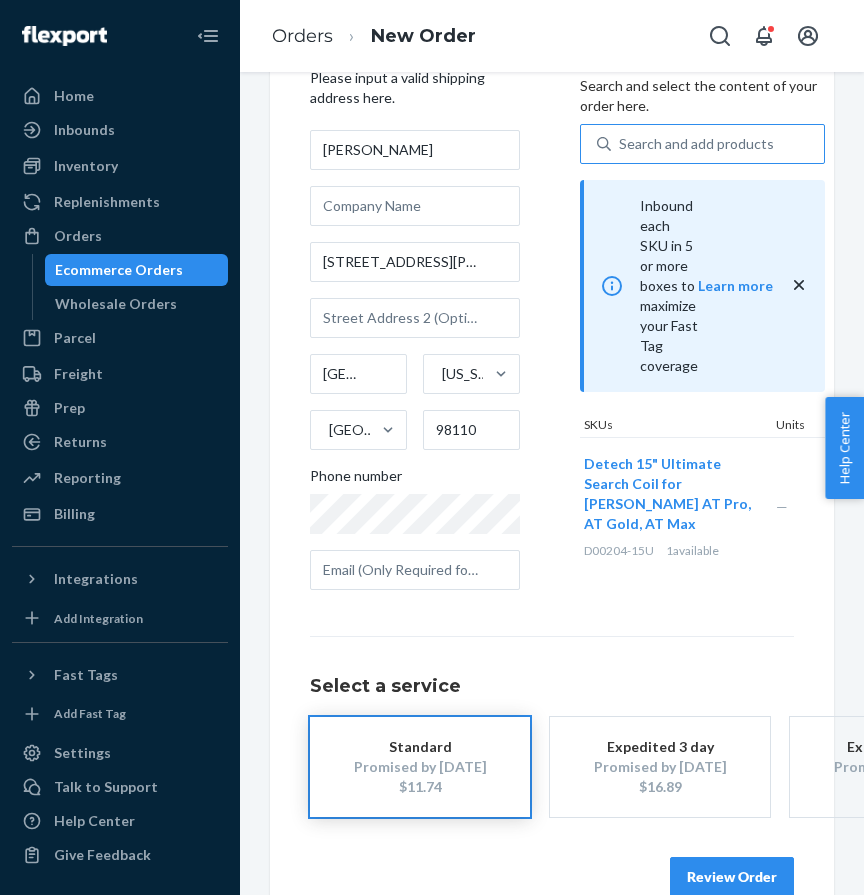 scroll, scrollTop: 136, scrollLeft: 0, axis: vertical 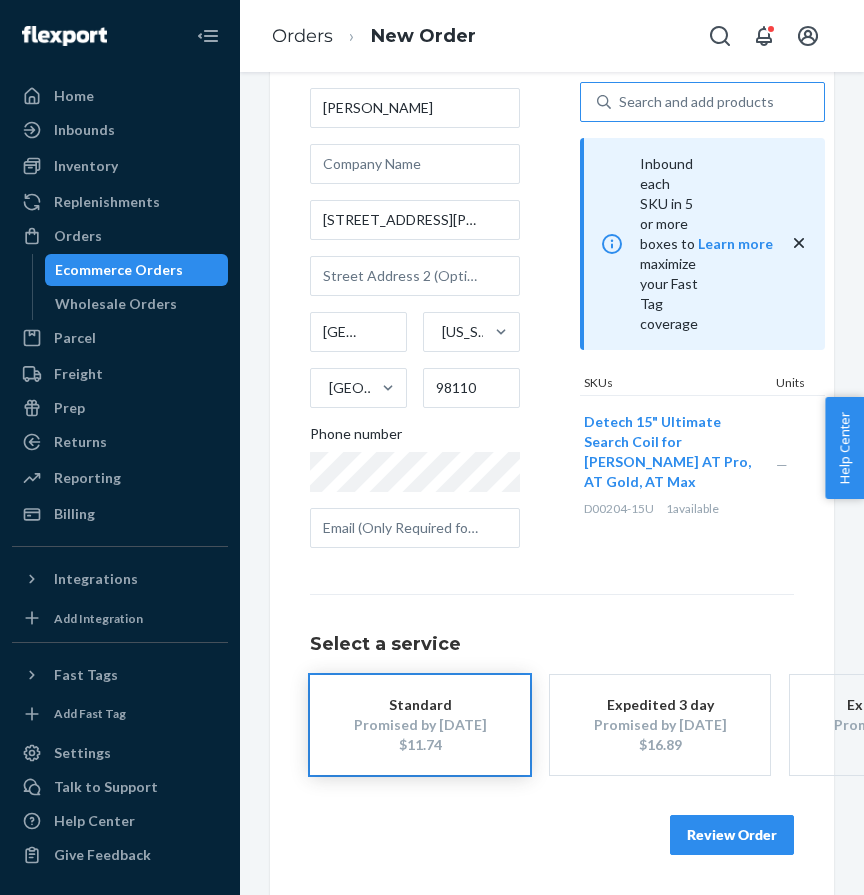 click on "Review Order" at bounding box center (732, 835) 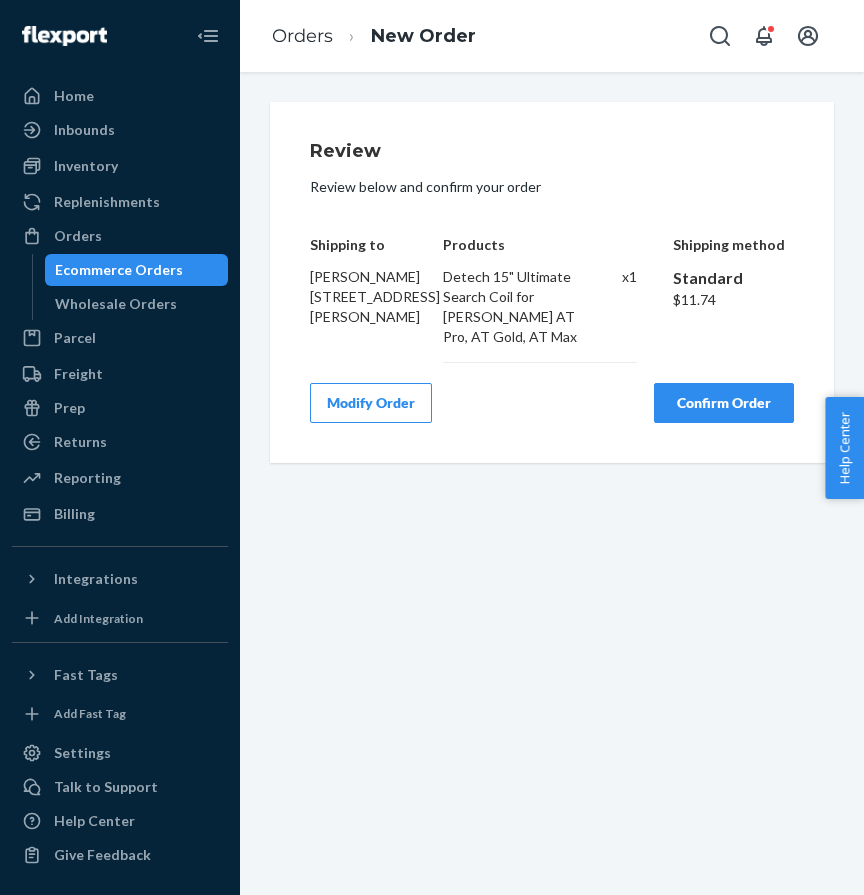 click on "Confirm Order" at bounding box center [724, 403] 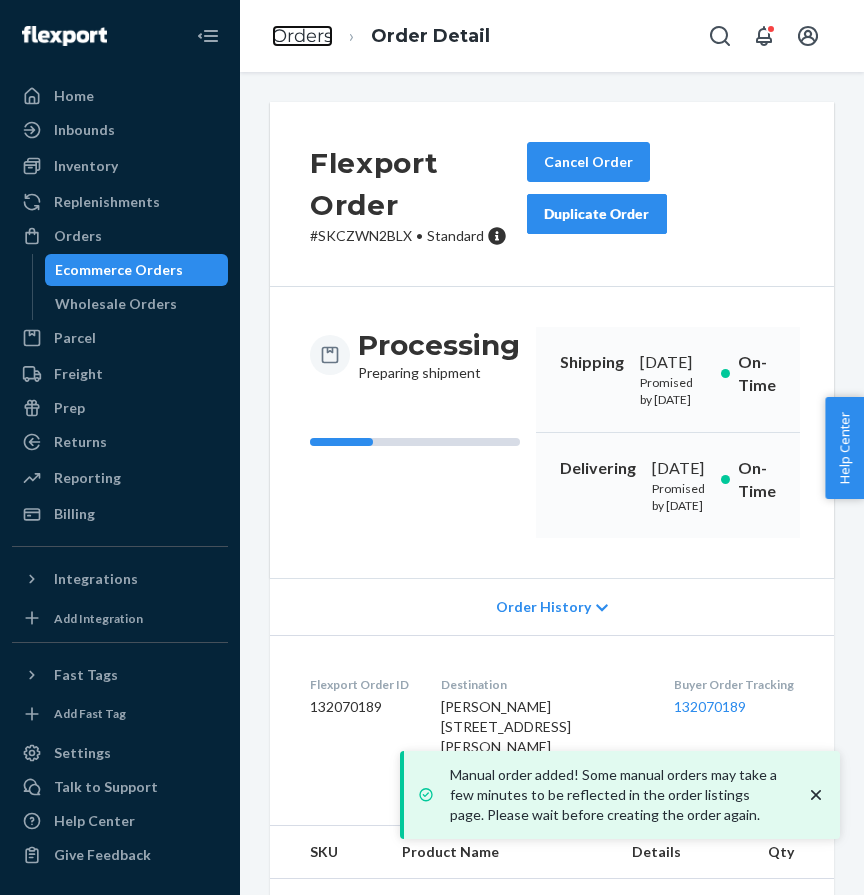 click on "Orders" at bounding box center (302, 36) 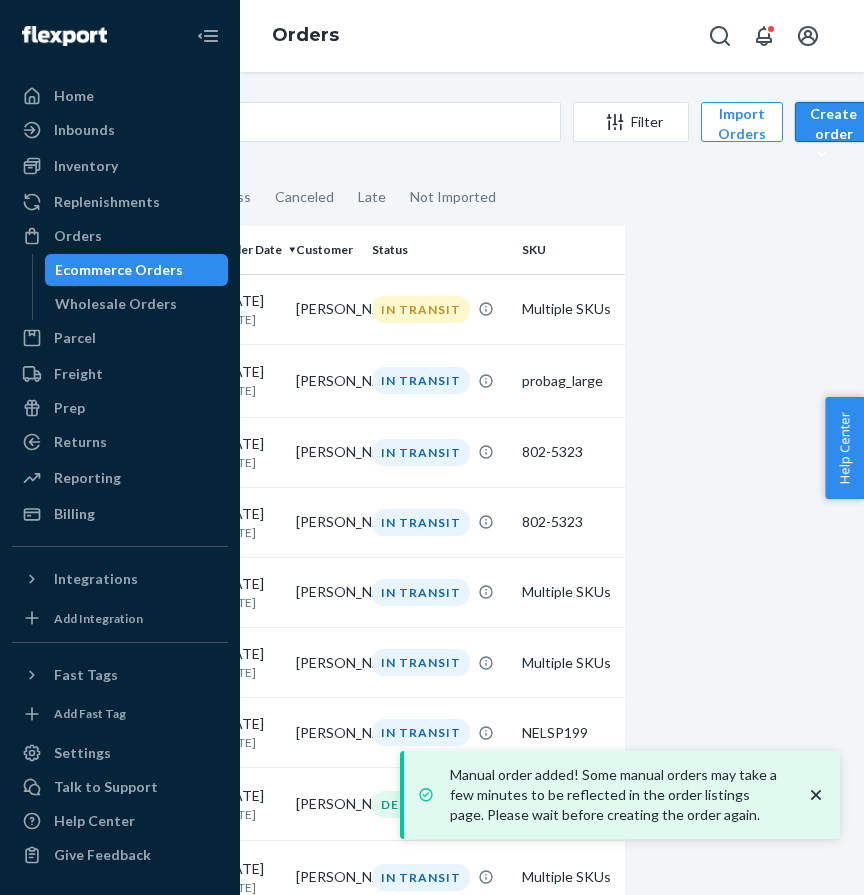 click on "Create order" at bounding box center (833, 134) 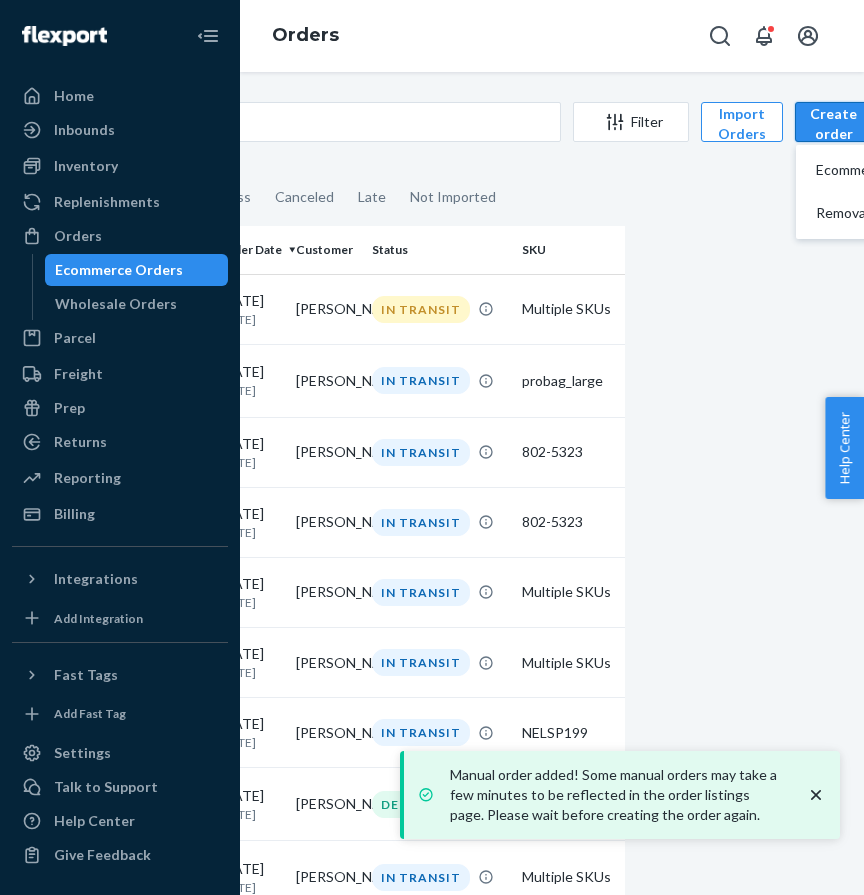 scroll, scrollTop: 0, scrollLeft: 210, axis: horizontal 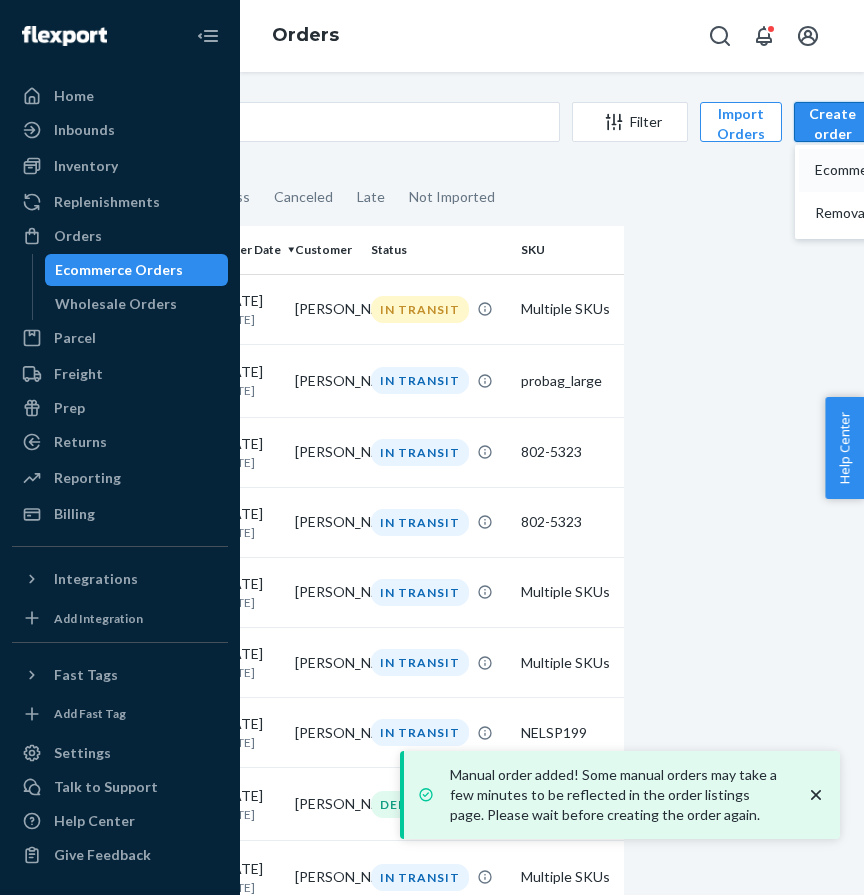 click on "Ecommerce order" at bounding box center [877, 170] 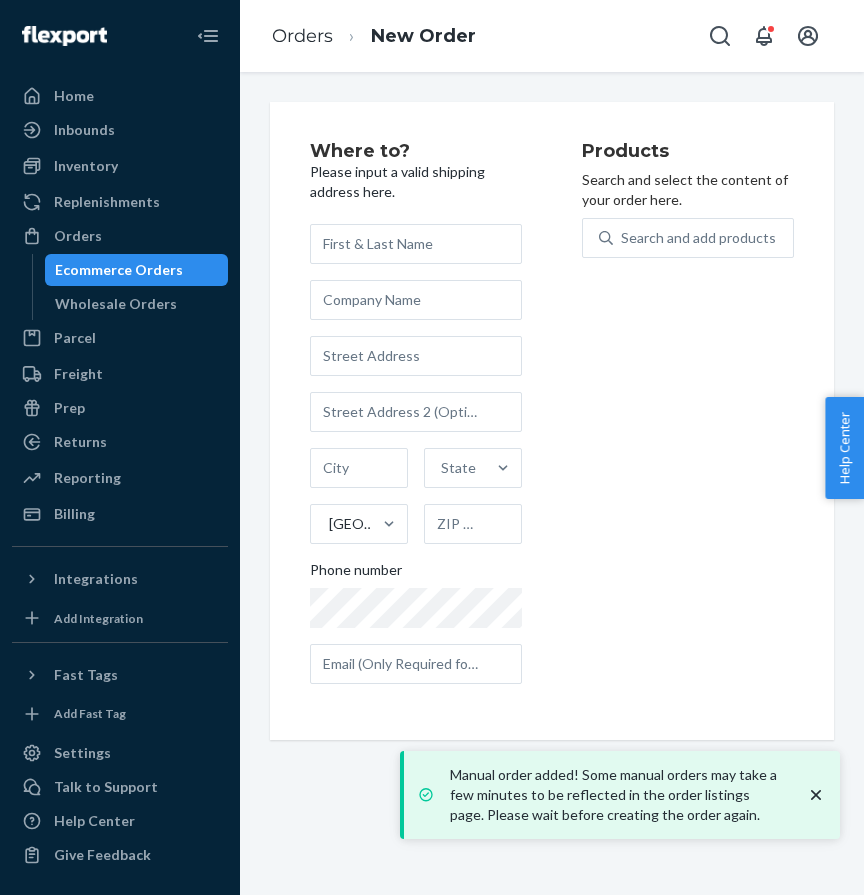 scroll, scrollTop: 0, scrollLeft: 0, axis: both 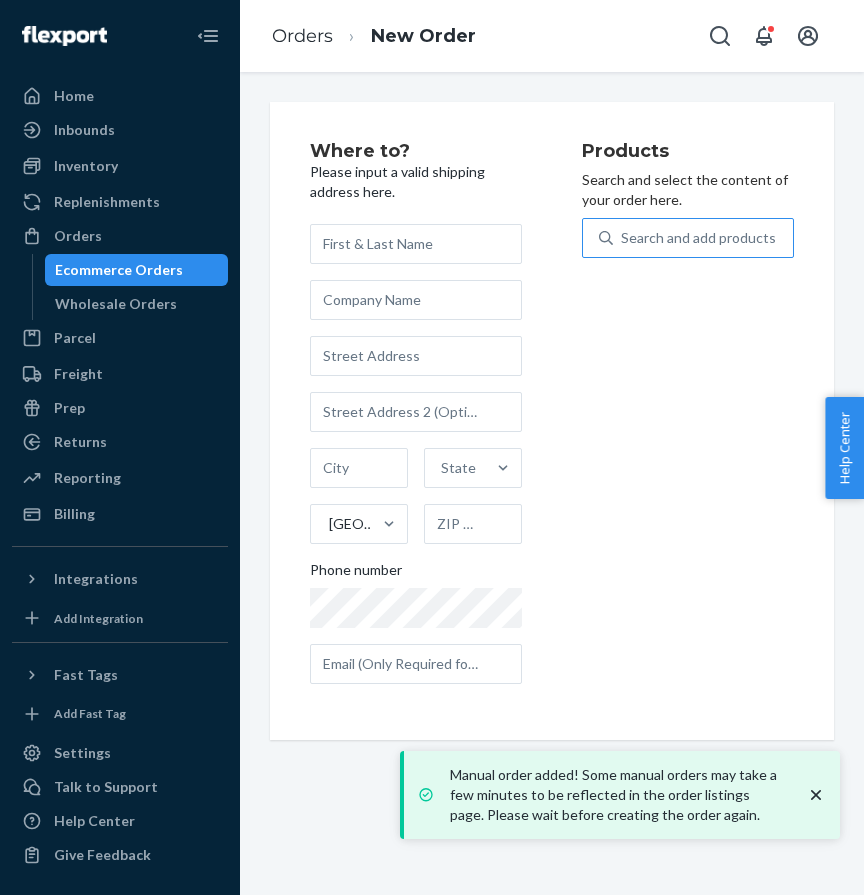 click on "Search and add products" at bounding box center (703, 238) 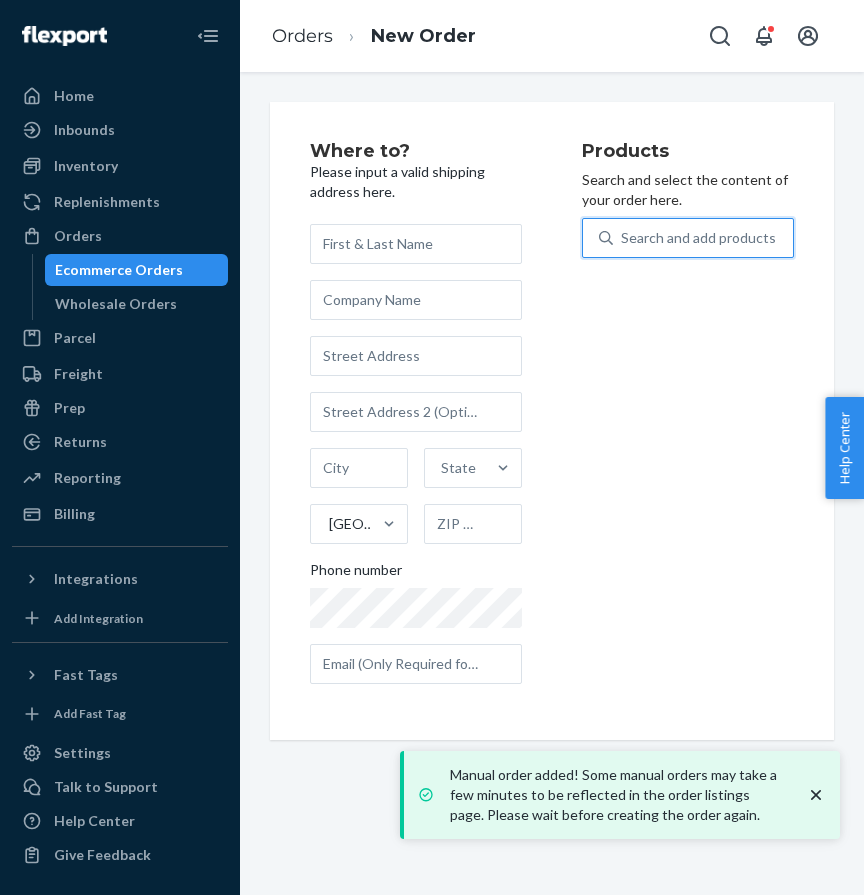 paste on "D00077" 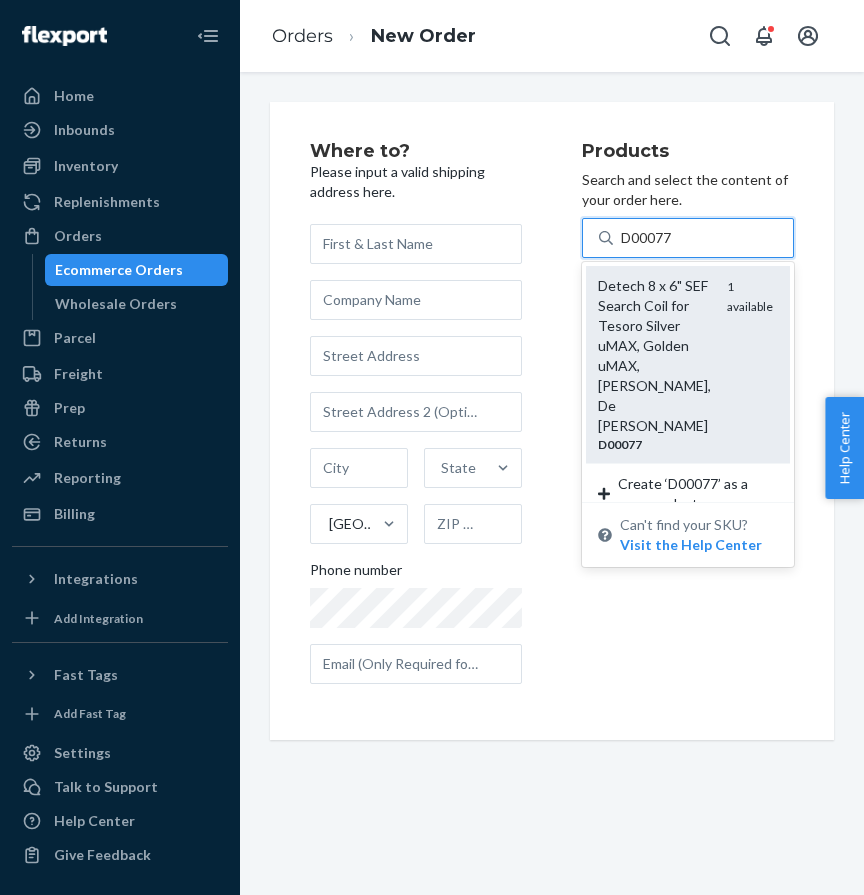 click on "Detech 8 x 6" SEF Search Coil for Tesoro Silver uMAX, Golden uMAX, Cortes, De Leon" at bounding box center [654, 356] 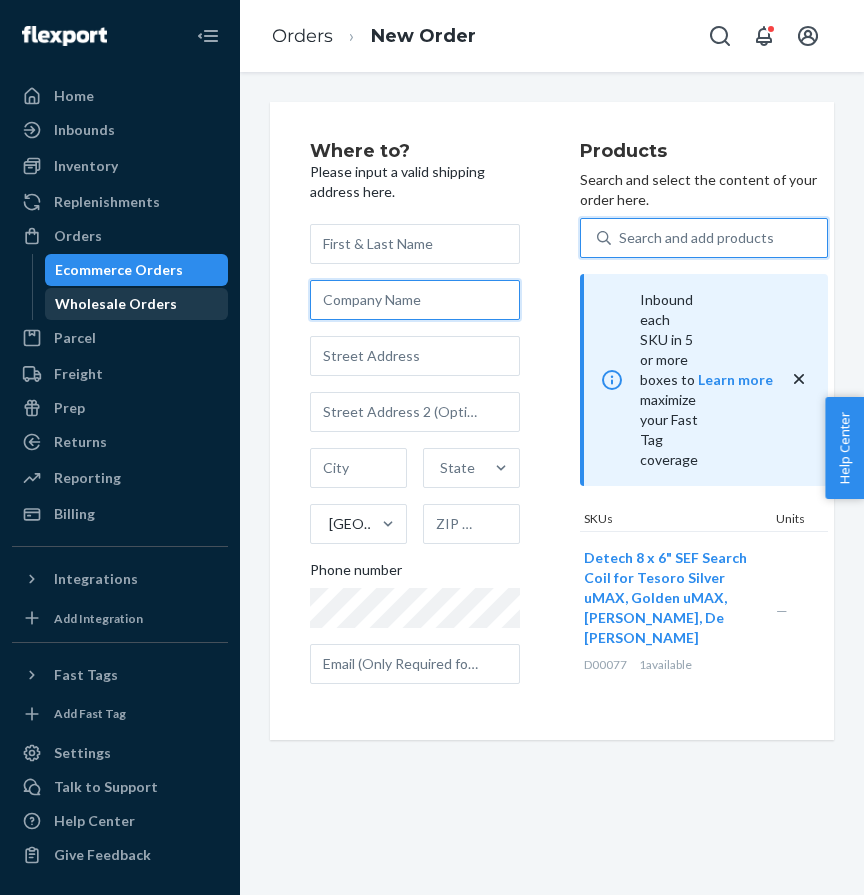 click at bounding box center (415, 300) 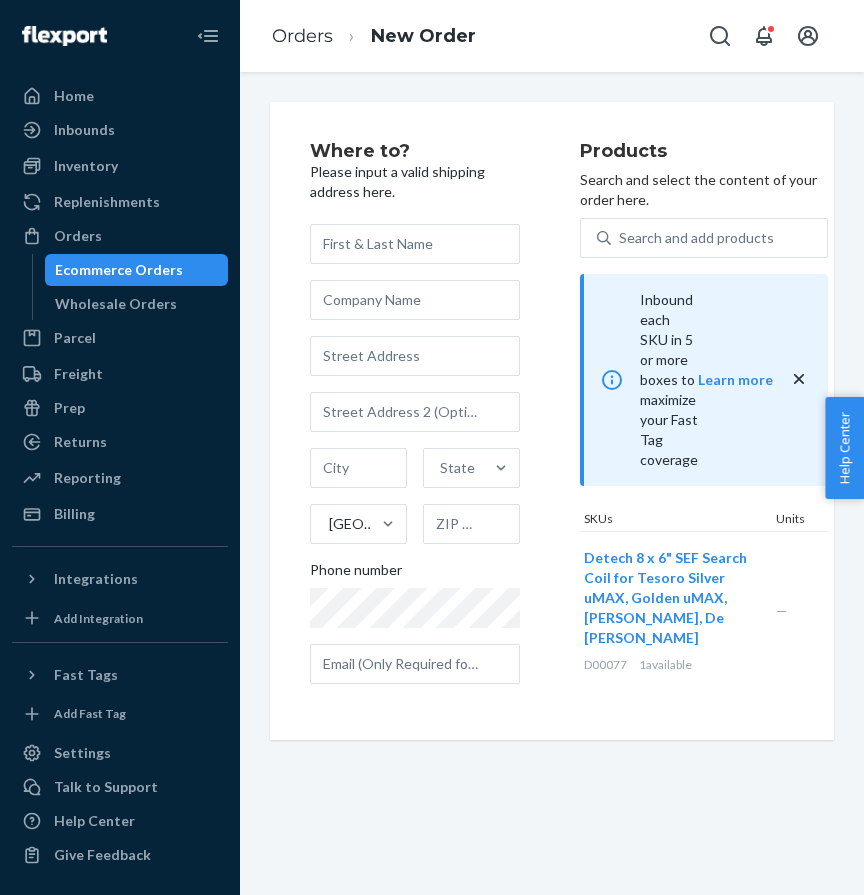 click on "Where to? Please input a valid shipping address here. State United States Phone number Products Search and select the content of your order here. Search and add products Inbound each SKU in 5 or more boxes to maximize your Fast Tag coverage Learn more SKUs Units Detech 8 x 6" SEF Search Coil for Tesoro Silver uMAX, Golden uMAX, Cortes, De Leon D00077 1  available — 1" at bounding box center (552, 421) 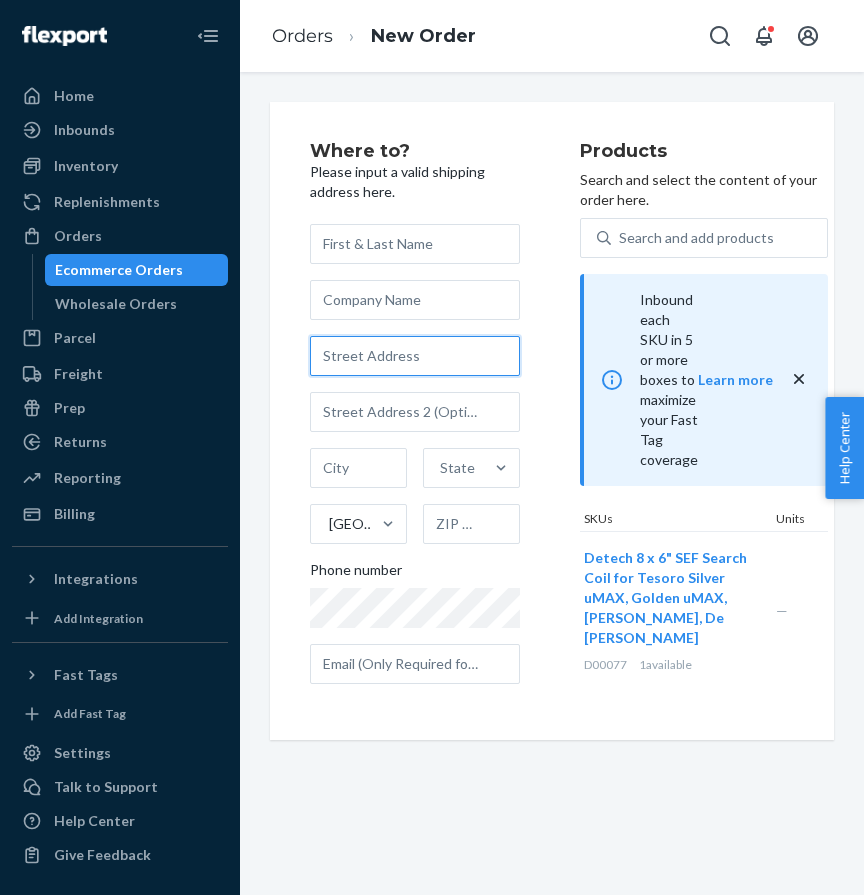 click at bounding box center (415, 356) 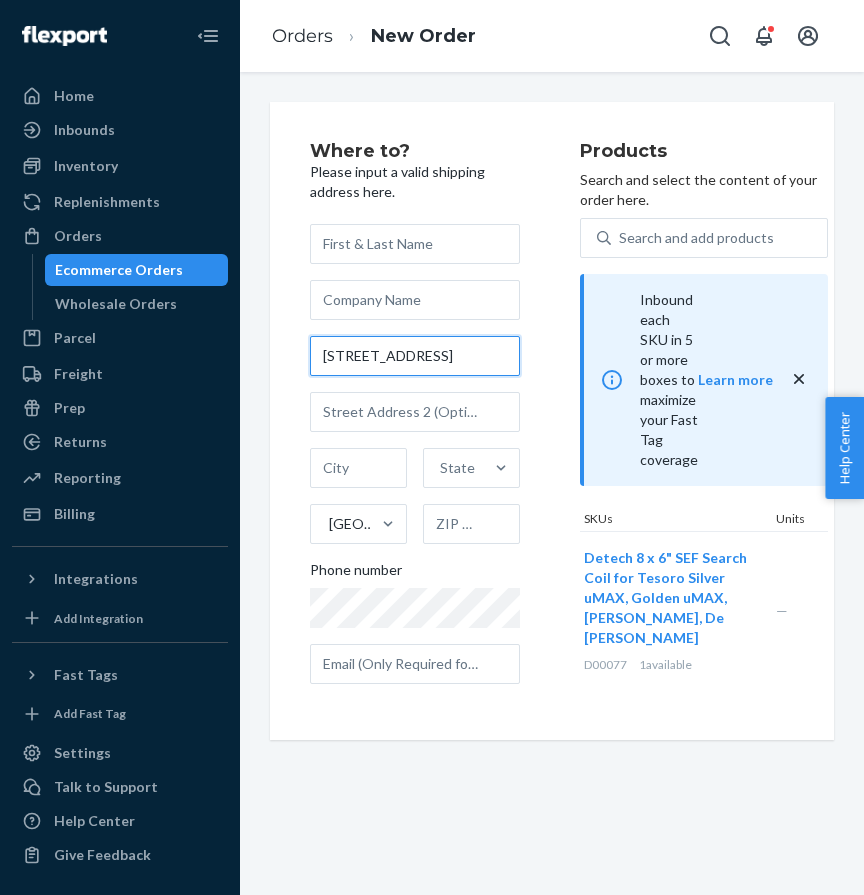scroll, scrollTop: 0, scrollLeft: 63, axis: horizontal 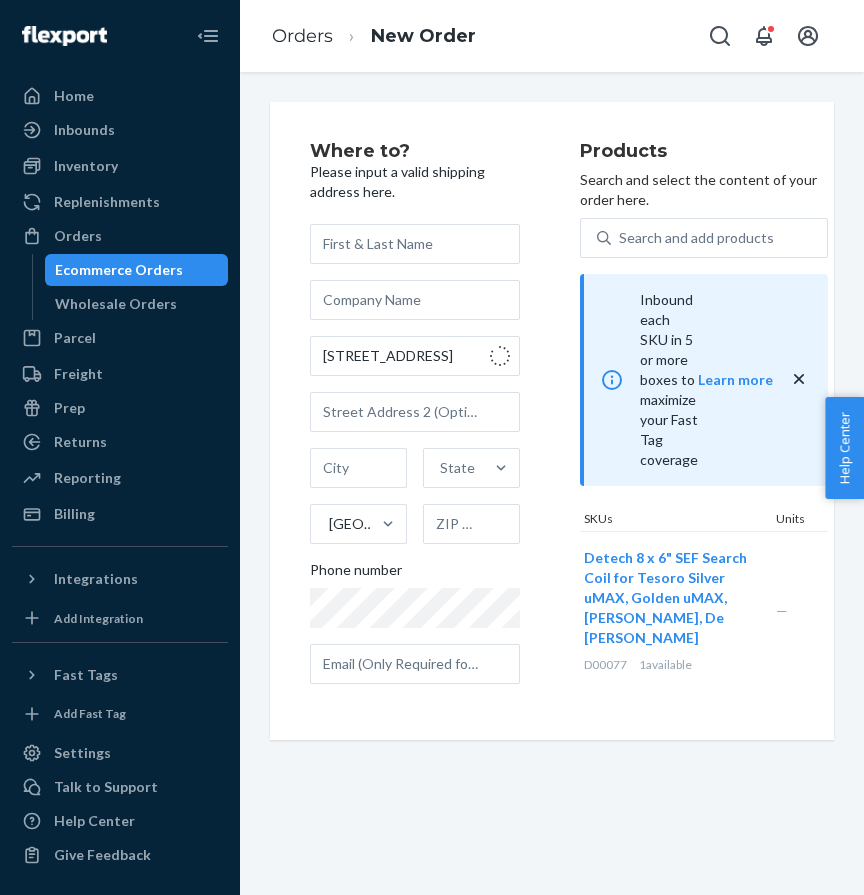 type on "173 Park St" 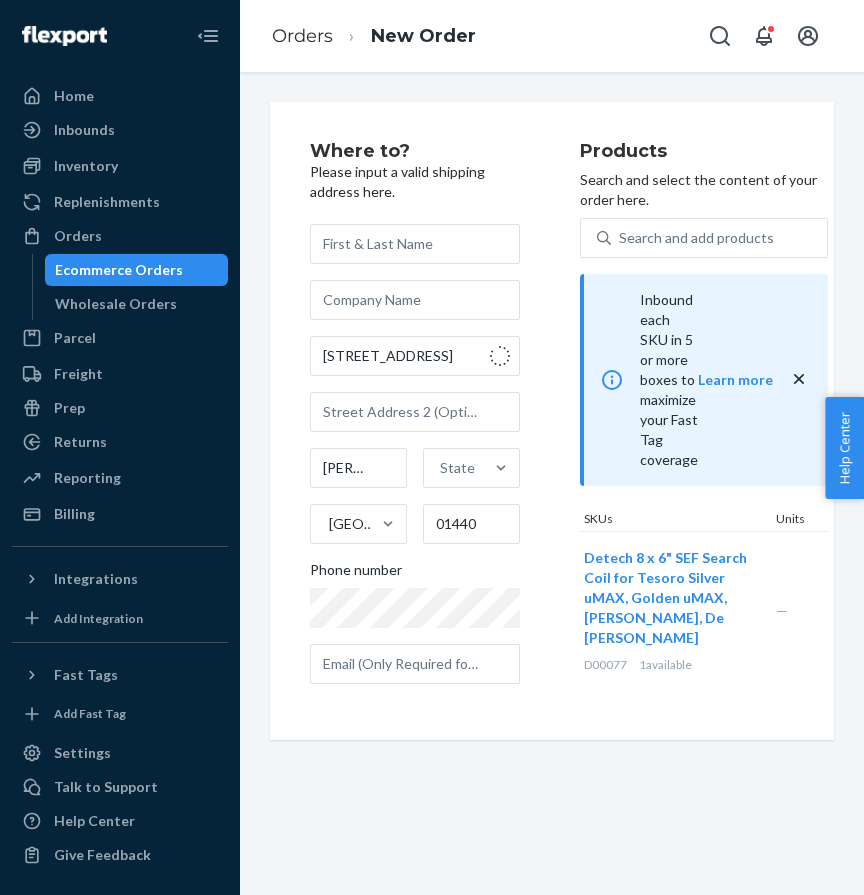 scroll, scrollTop: 0, scrollLeft: 0, axis: both 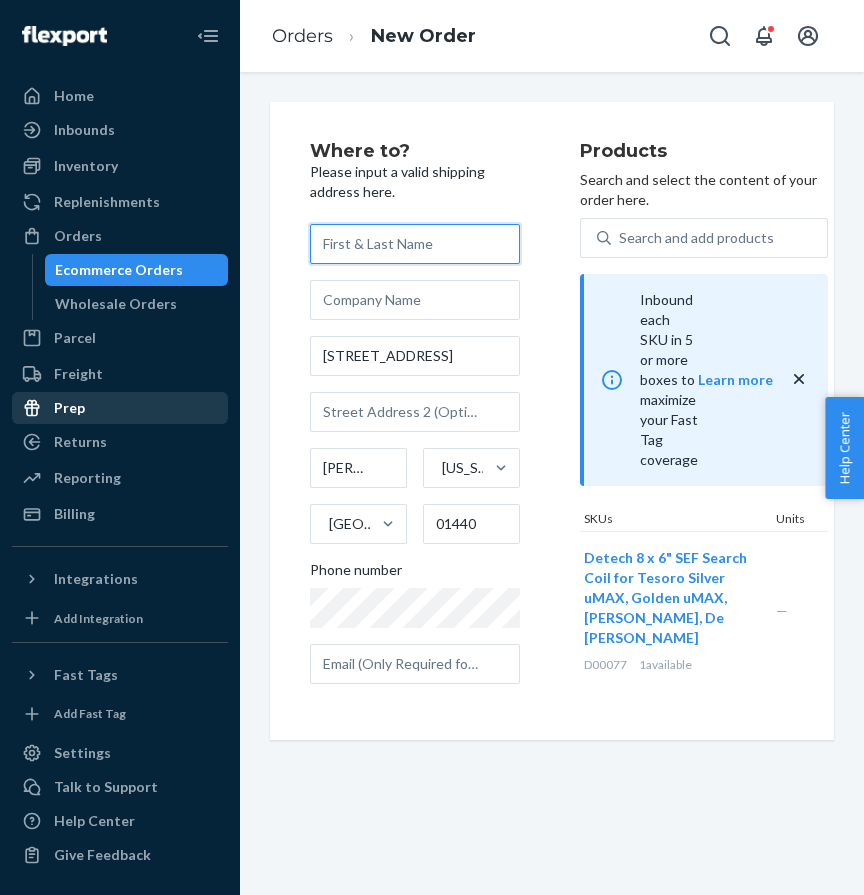 click at bounding box center [415, 244] 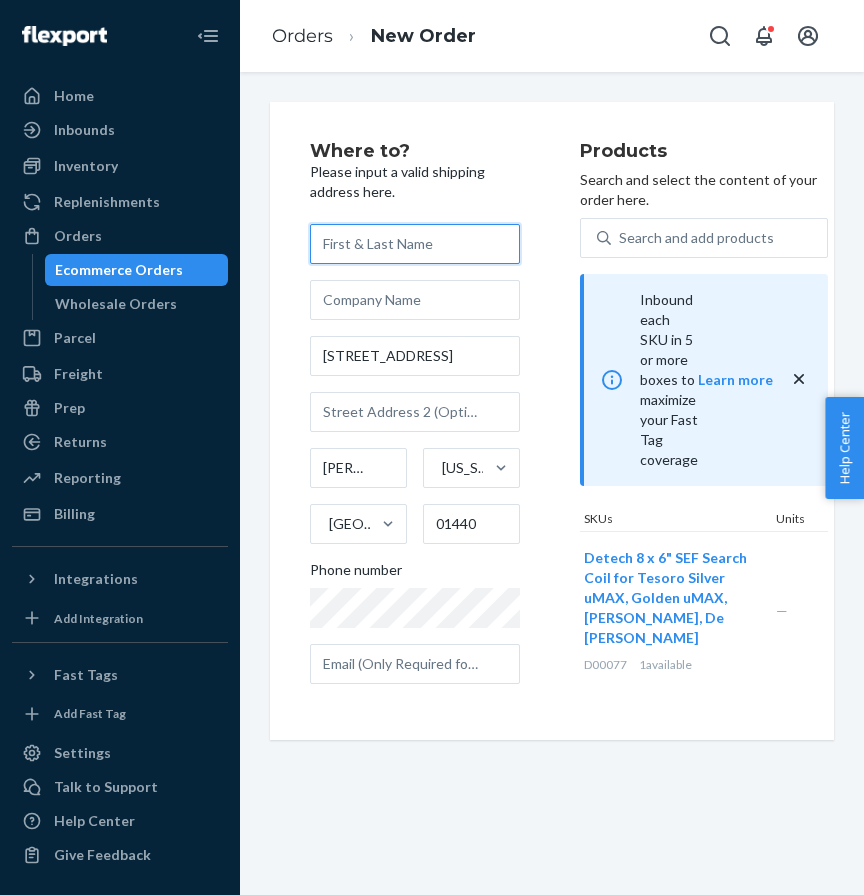 paste on "[PERSON_NAME]" 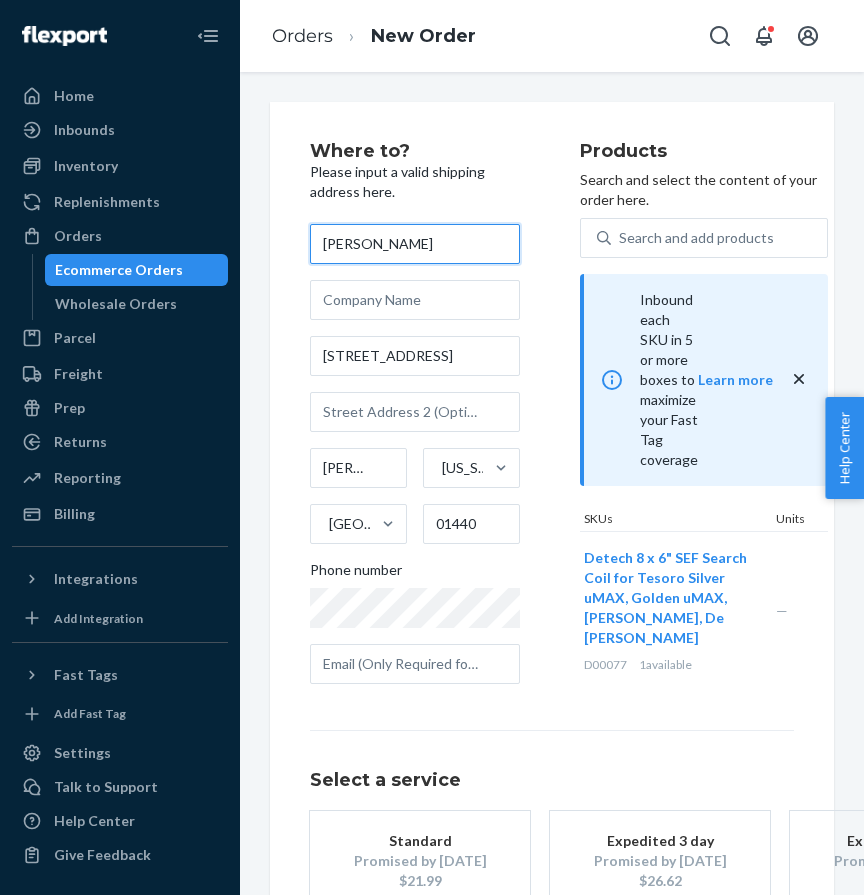 type on "[PERSON_NAME]" 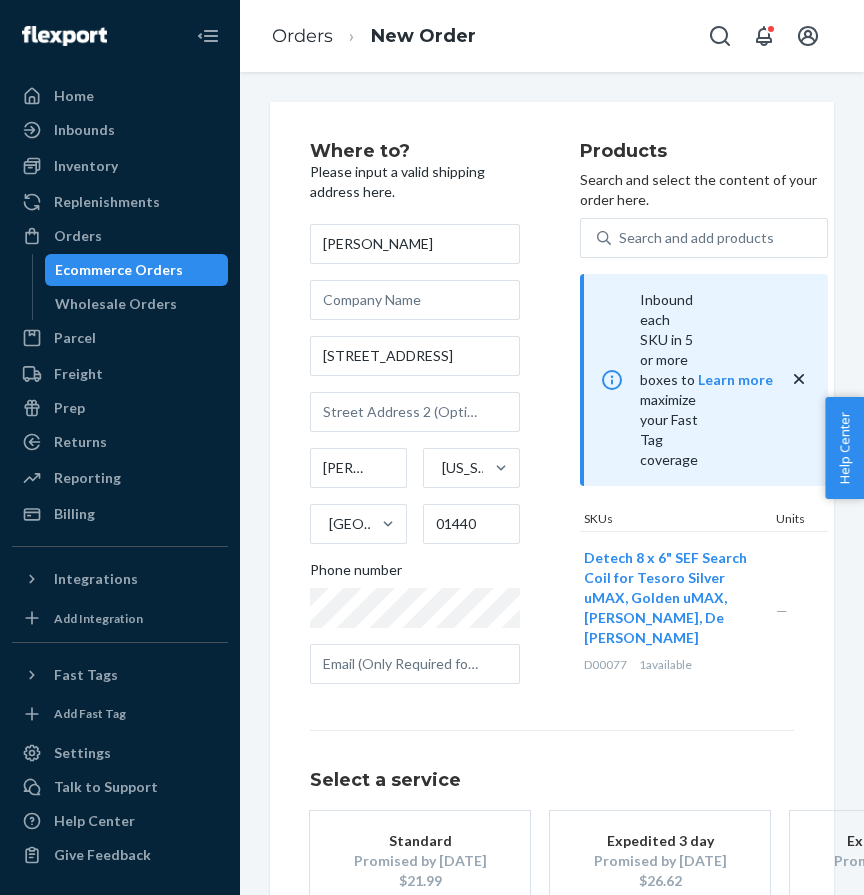 click on "Standard" at bounding box center (420, 841) 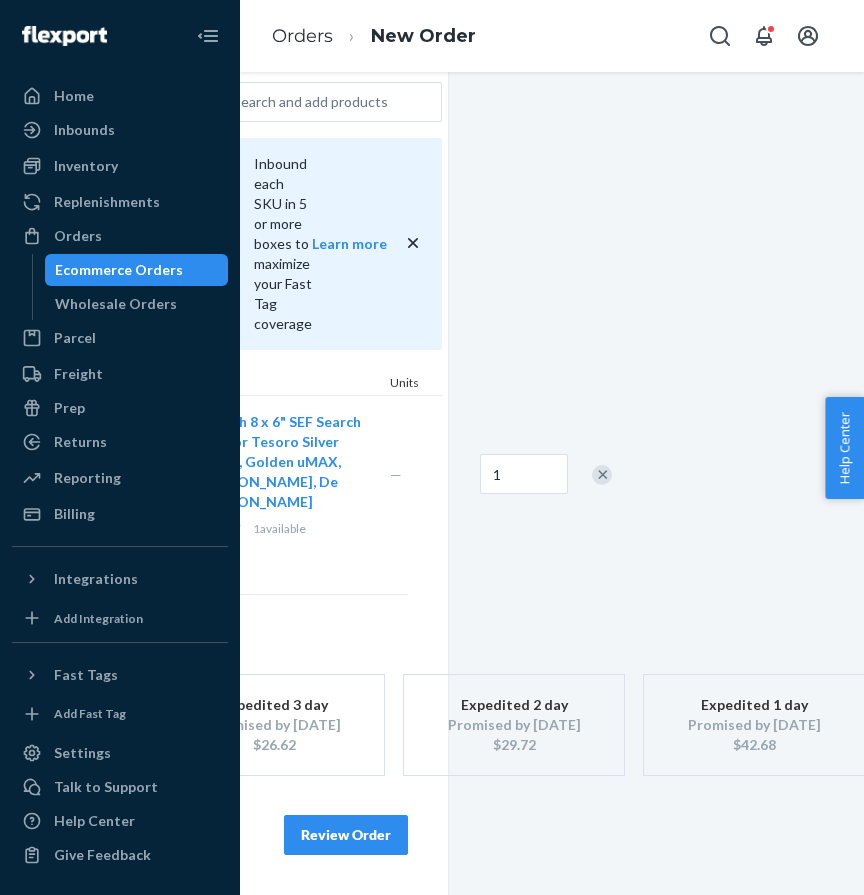 scroll, scrollTop: 136, scrollLeft: 0, axis: vertical 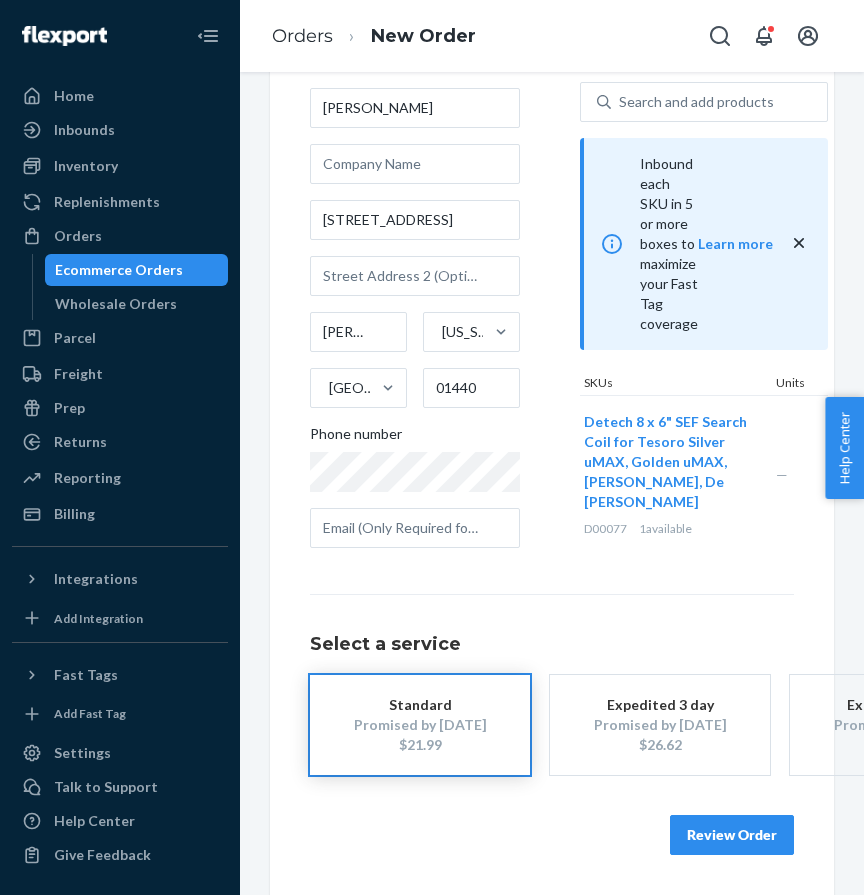click on "Review Order" at bounding box center [732, 835] 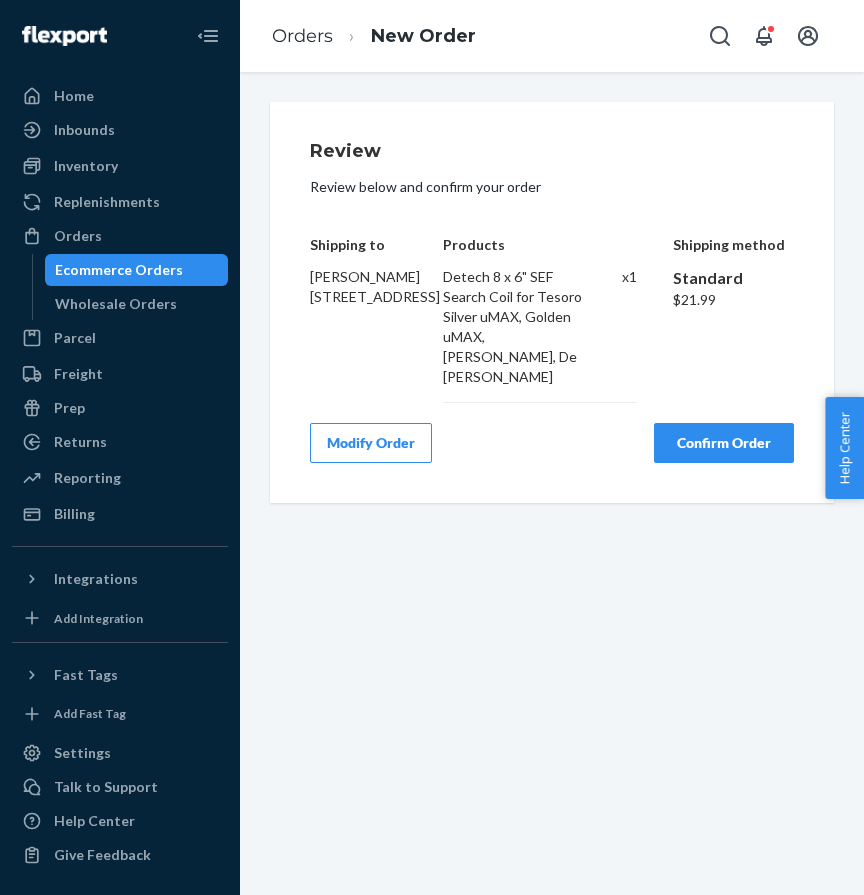 click on "Modify Order" at bounding box center (371, 443) 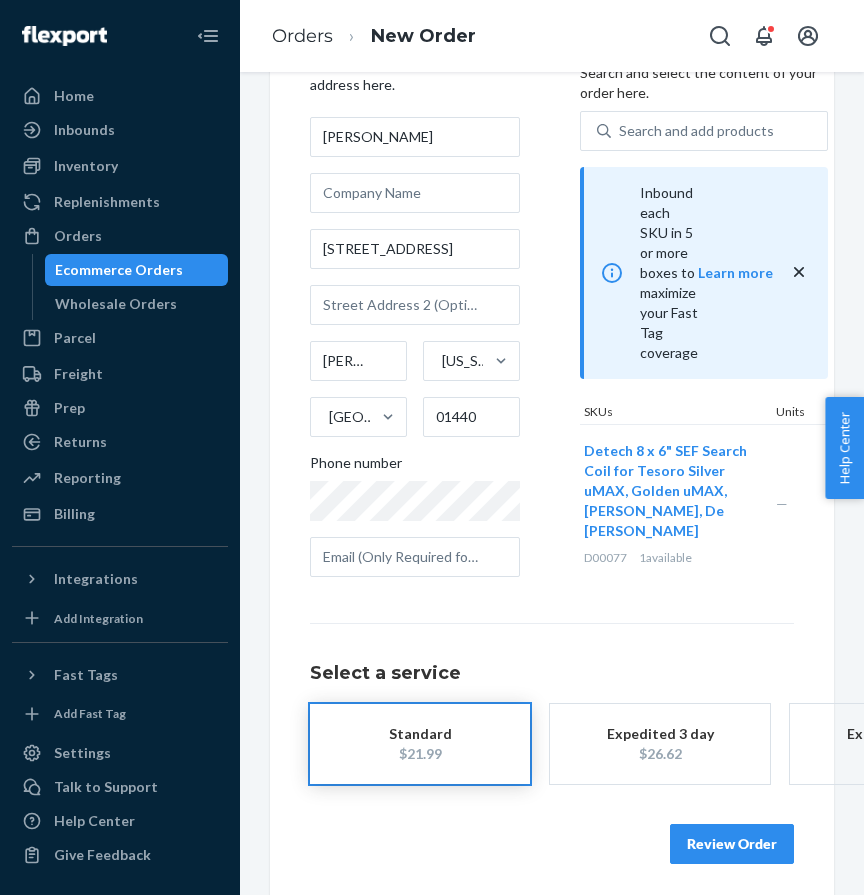 scroll, scrollTop: 119, scrollLeft: 0, axis: vertical 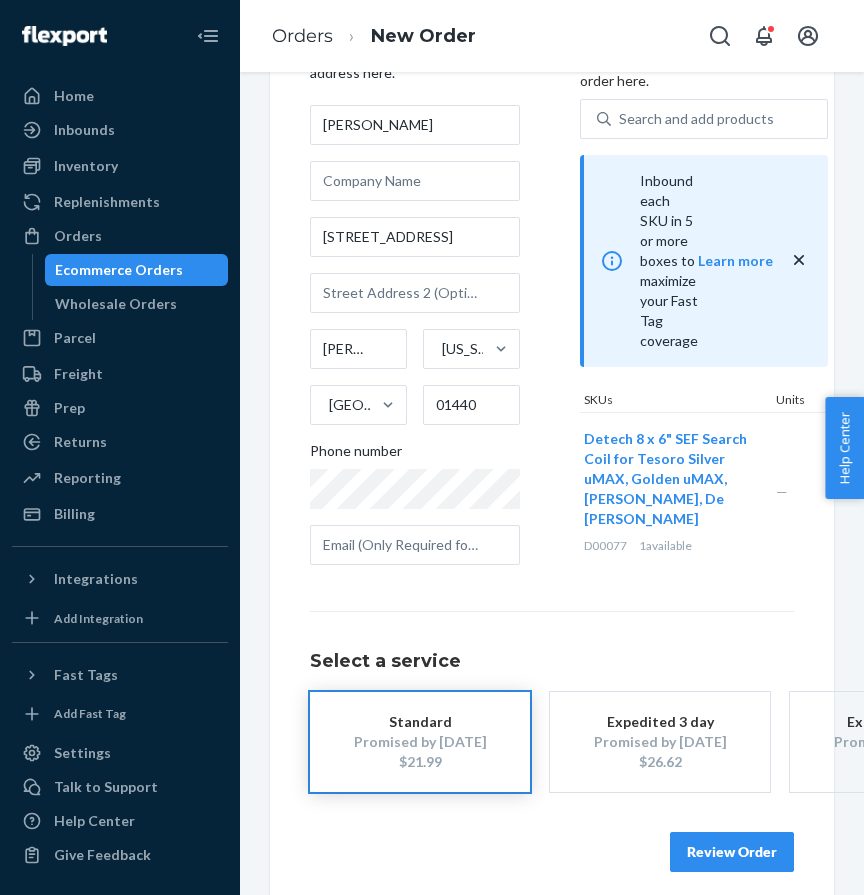 click on "Detech 8 x 6" SEF Search Coil for Tesoro Silver uMAX, Golden uMAX, Cortes, De Leon" at bounding box center (665, 478) 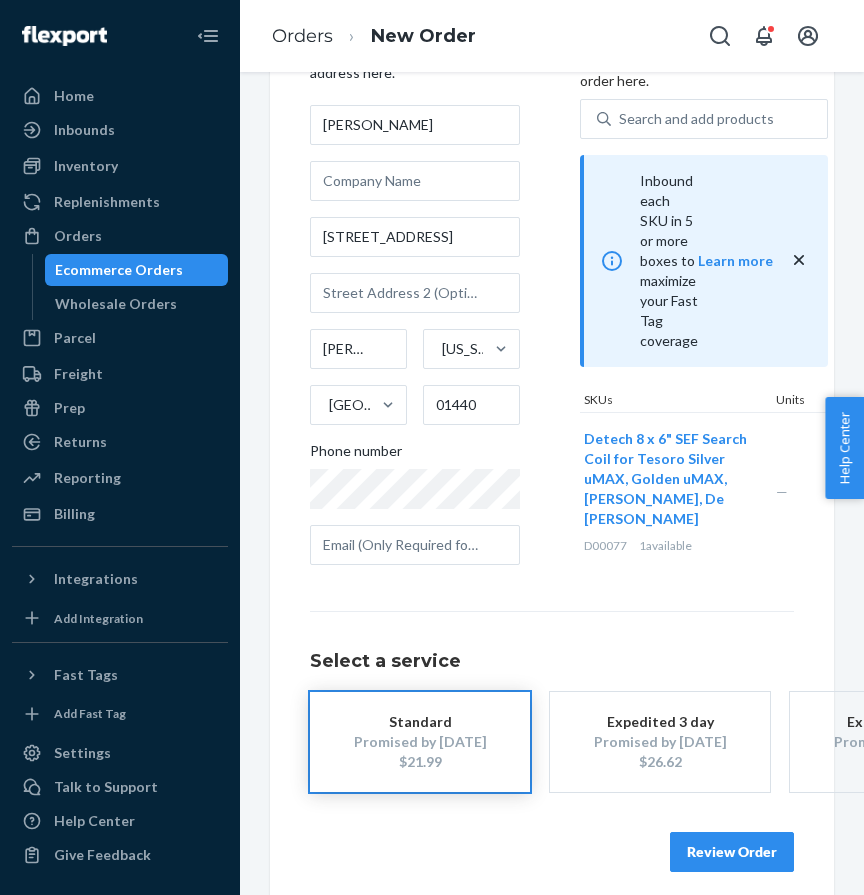 click on "D00077" at bounding box center [605, 545] 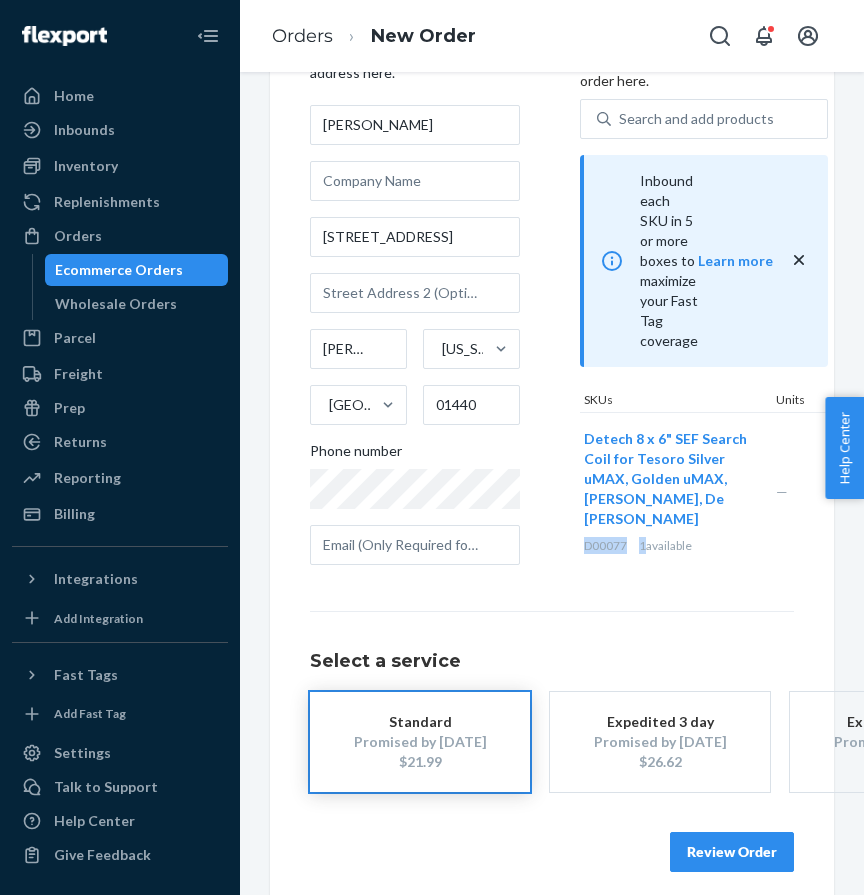 click on "D00077" at bounding box center [605, 545] 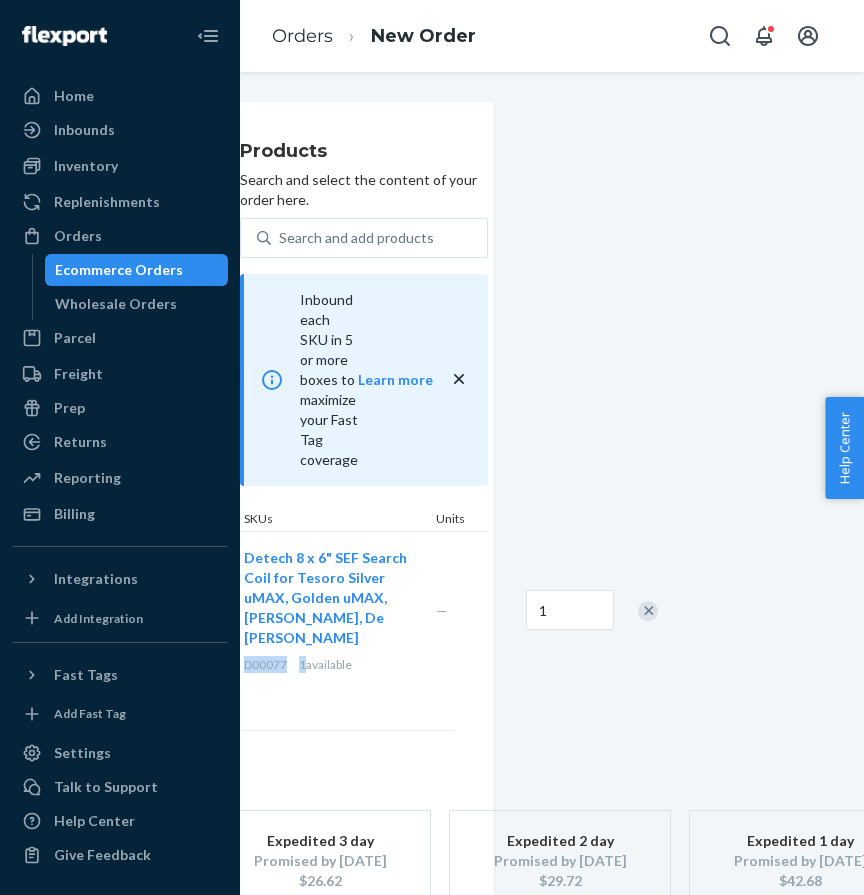 scroll, scrollTop: 0, scrollLeft: 341, axis: horizontal 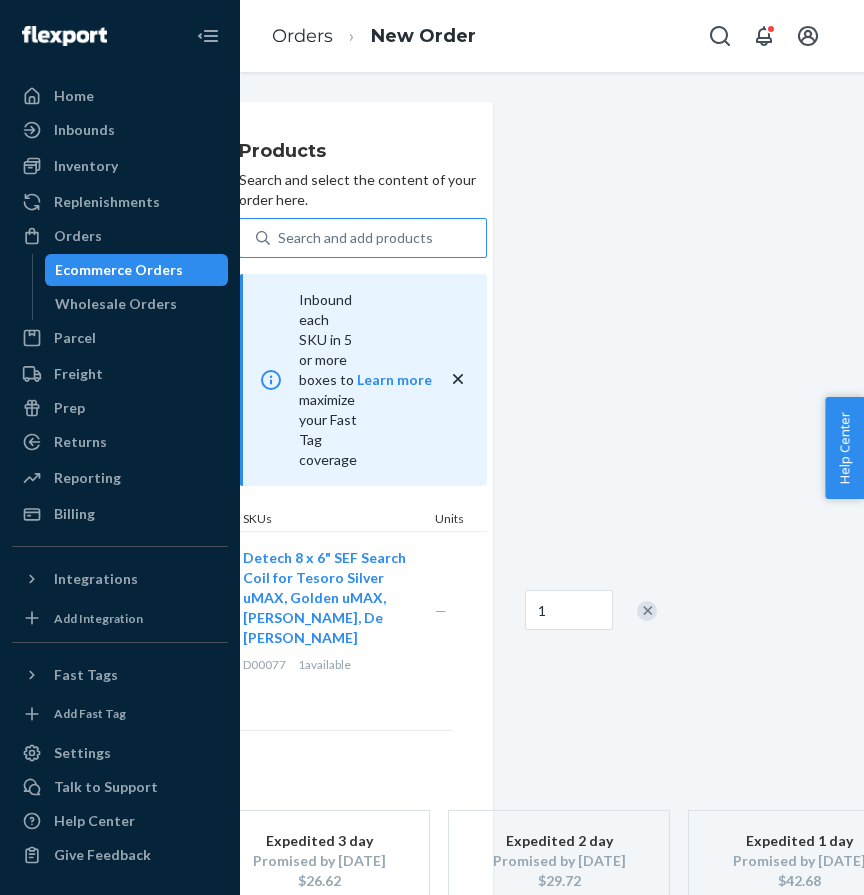 click on "Search and add products" at bounding box center (355, 238) 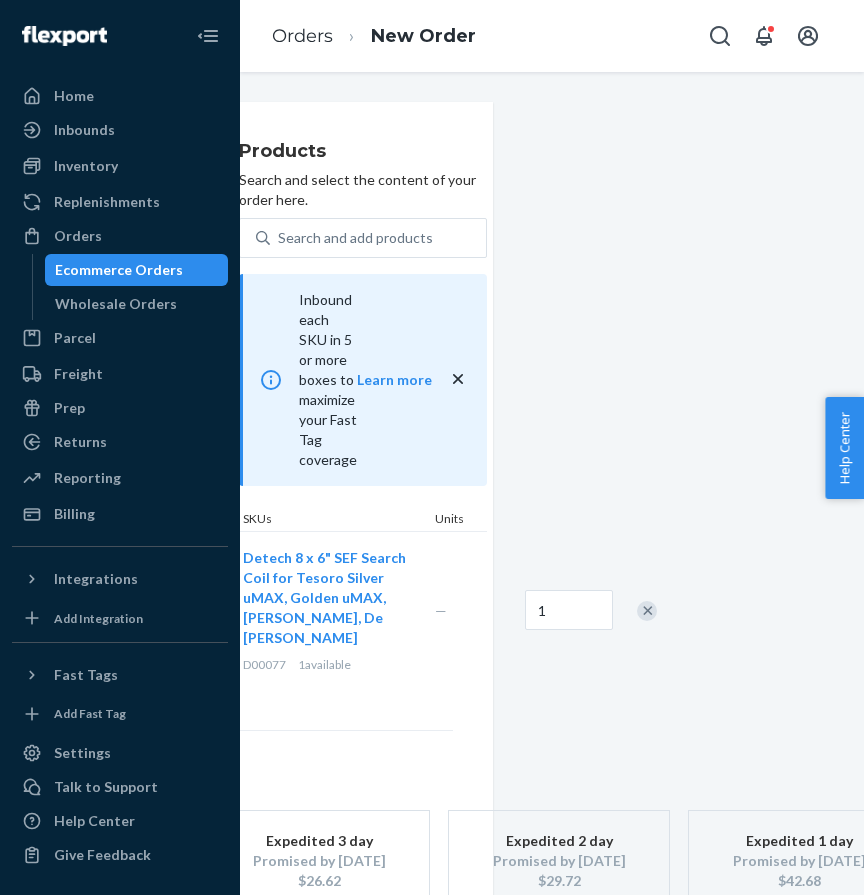 click 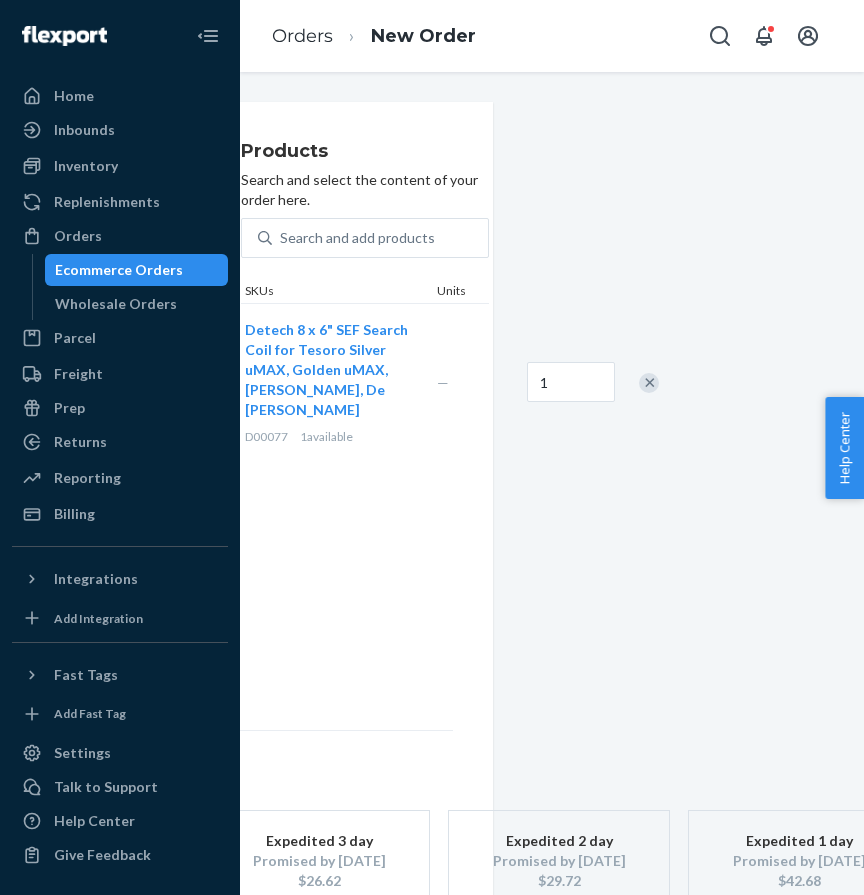 click at bounding box center (649, 383) 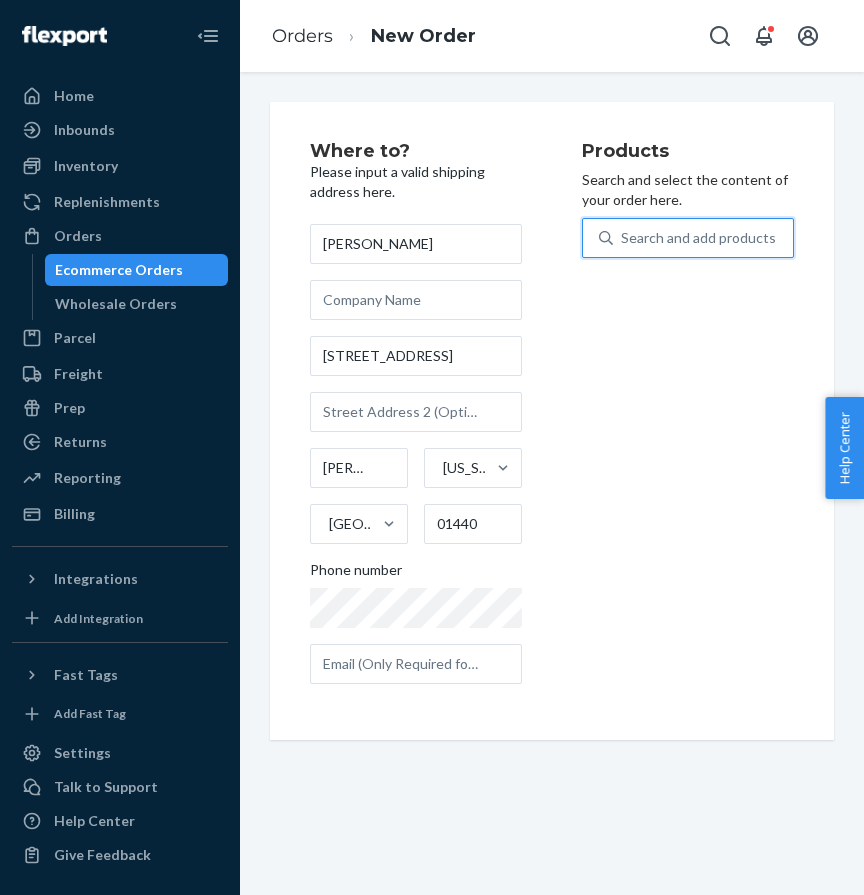 click on "Search and add products" at bounding box center [698, 238] 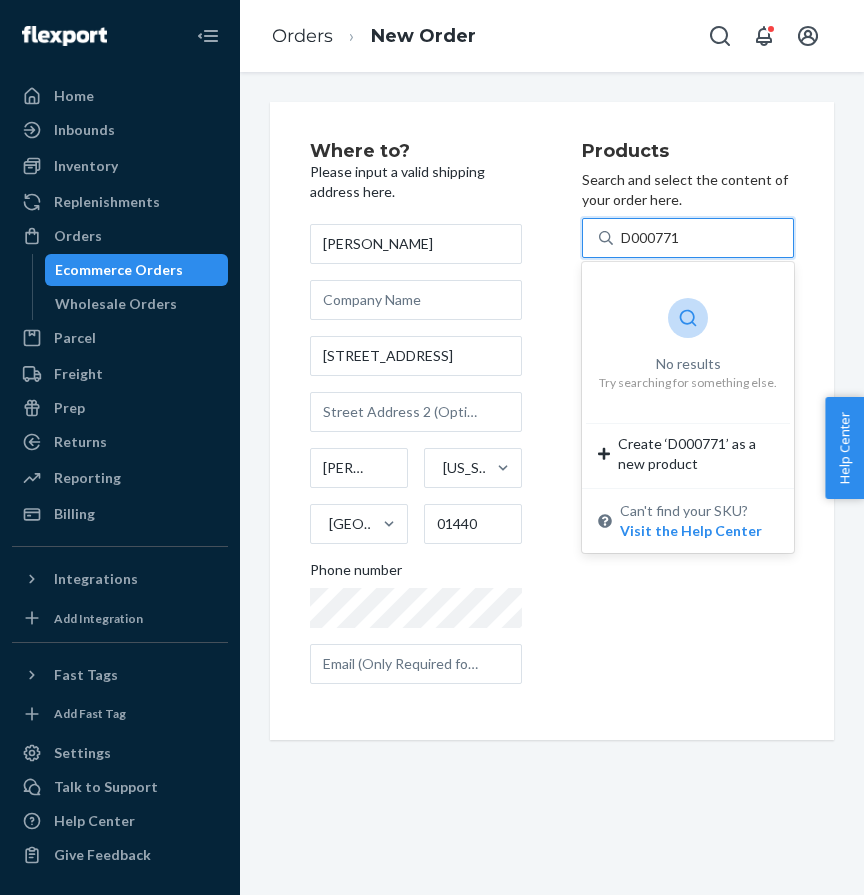type on "D00077" 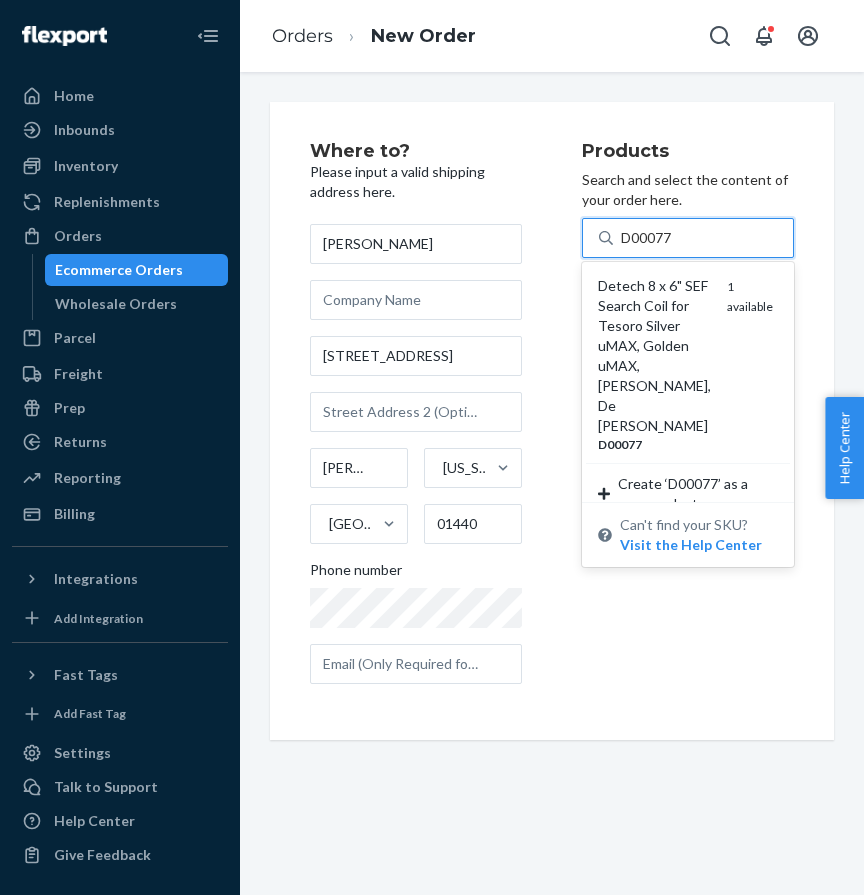click on "Detech 8 x 6" SEF Search Coil for Tesoro Silver uMAX, Golden uMAX, Cortes, De Leon" at bounding box center [654, 356] 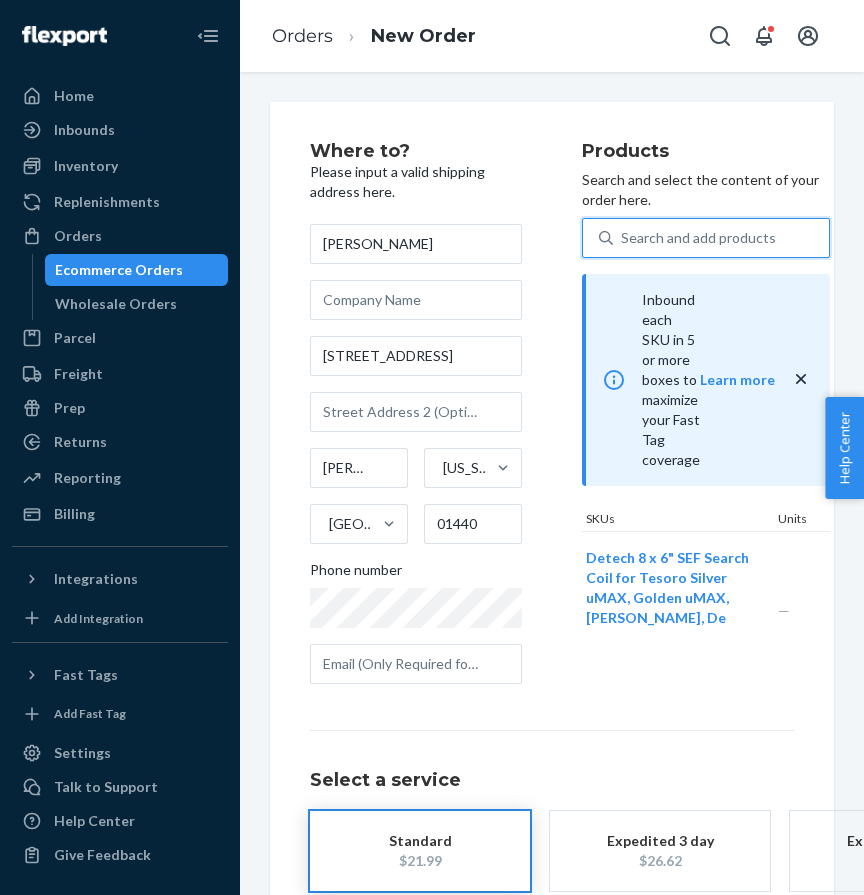 type 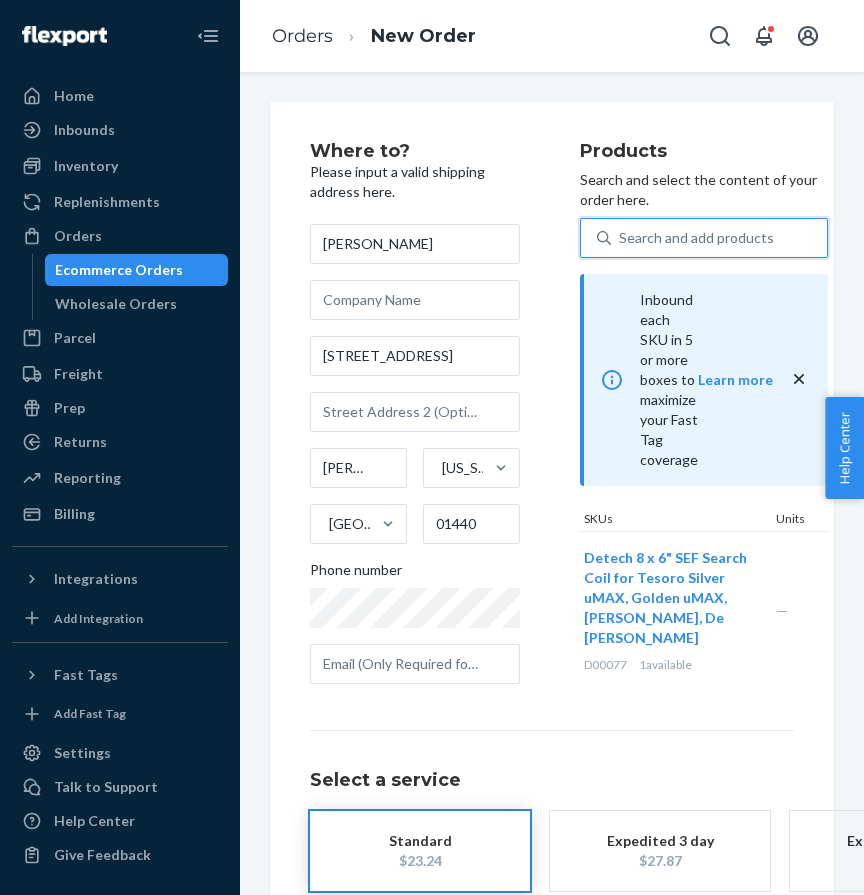 scroll, scrollTop: 136, scrollLeft: 0, axis: vertical 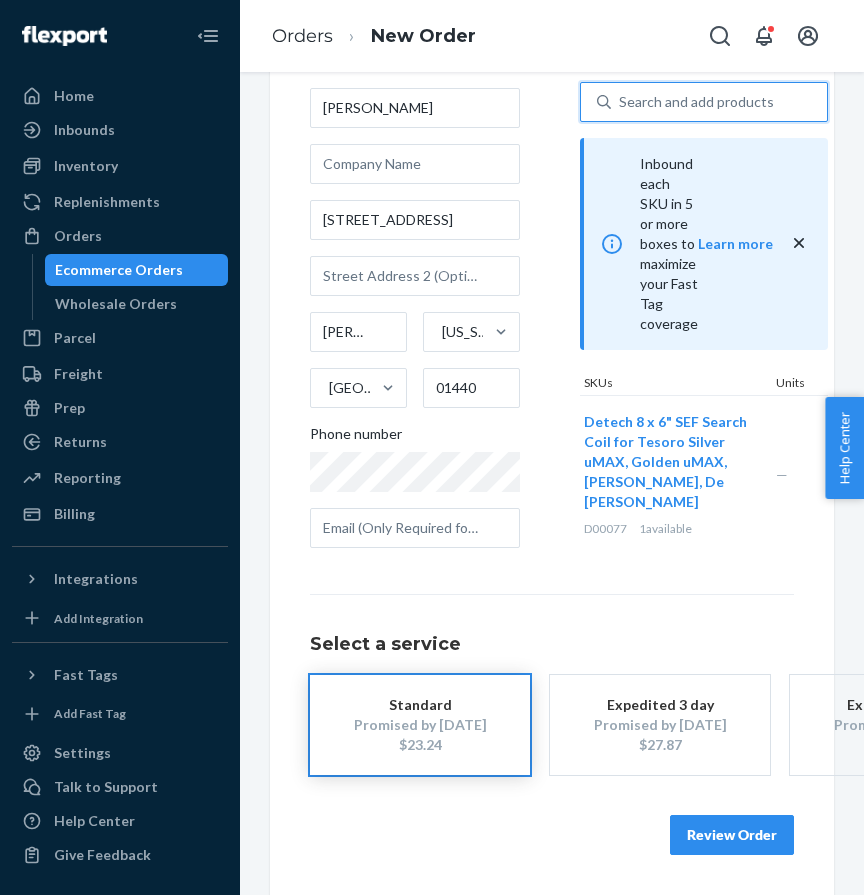 click on "Review Order" at bounding box center (732, 835) 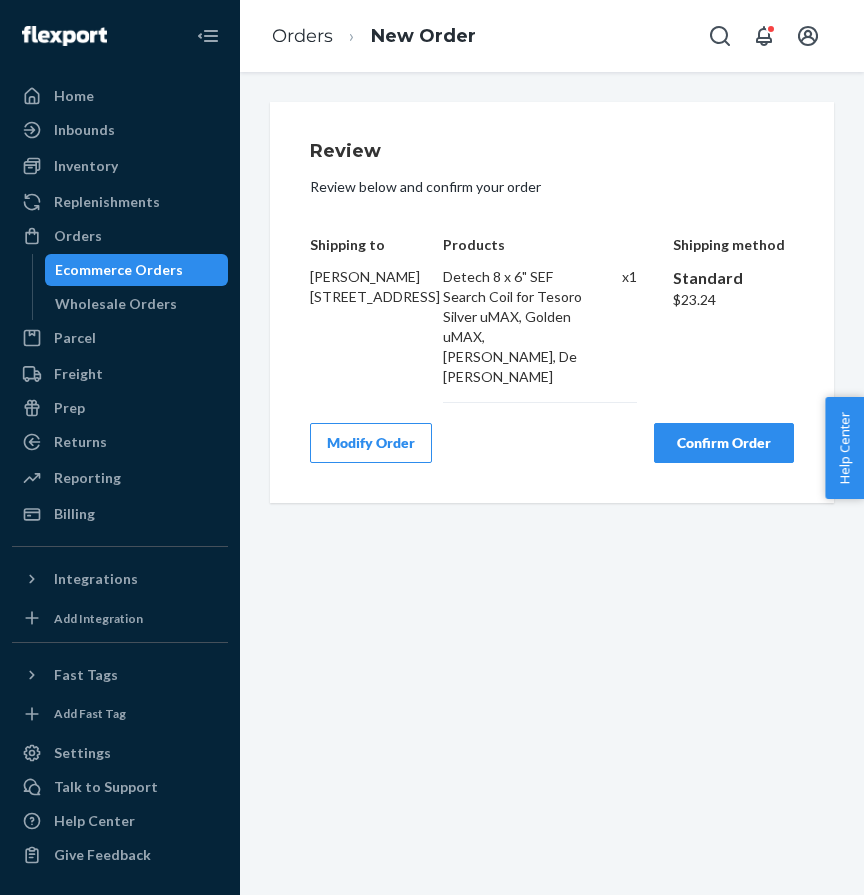 scroll, scrollTop: 0, scrollLeft: 0, axis: both 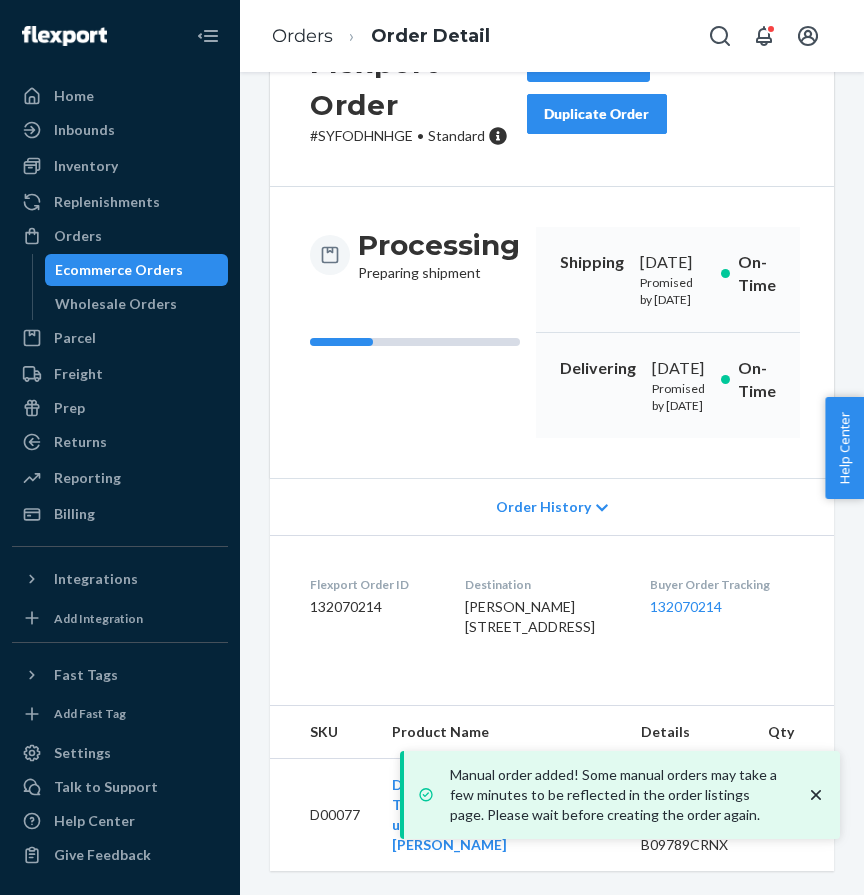 click 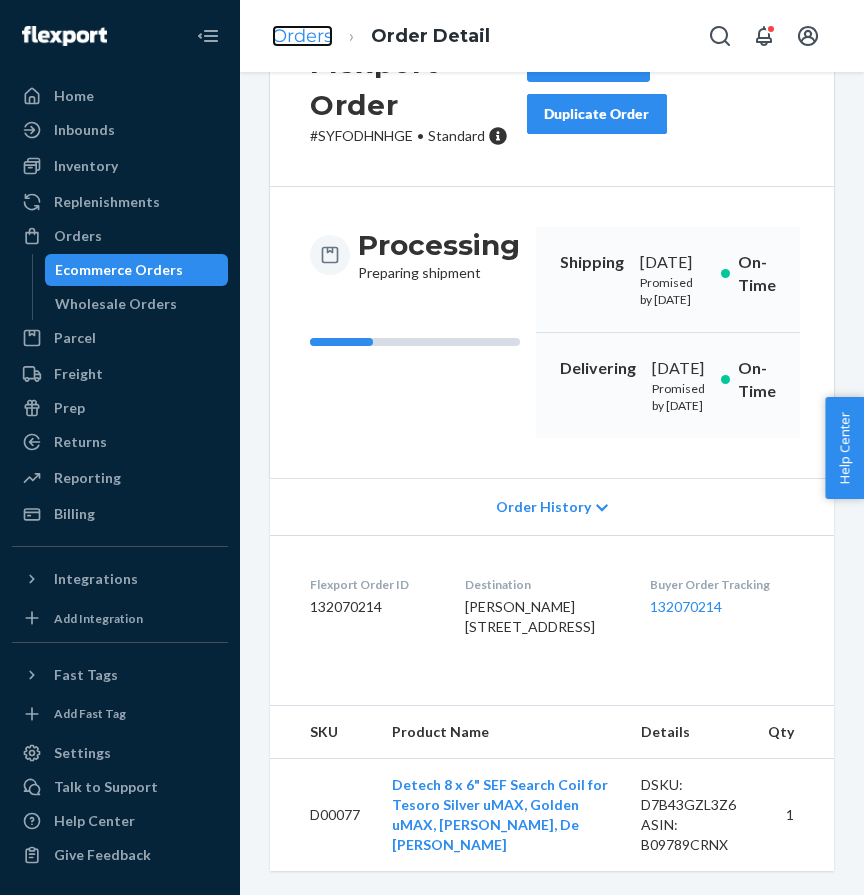 click on "Orders" at bounding box center [302, 36] 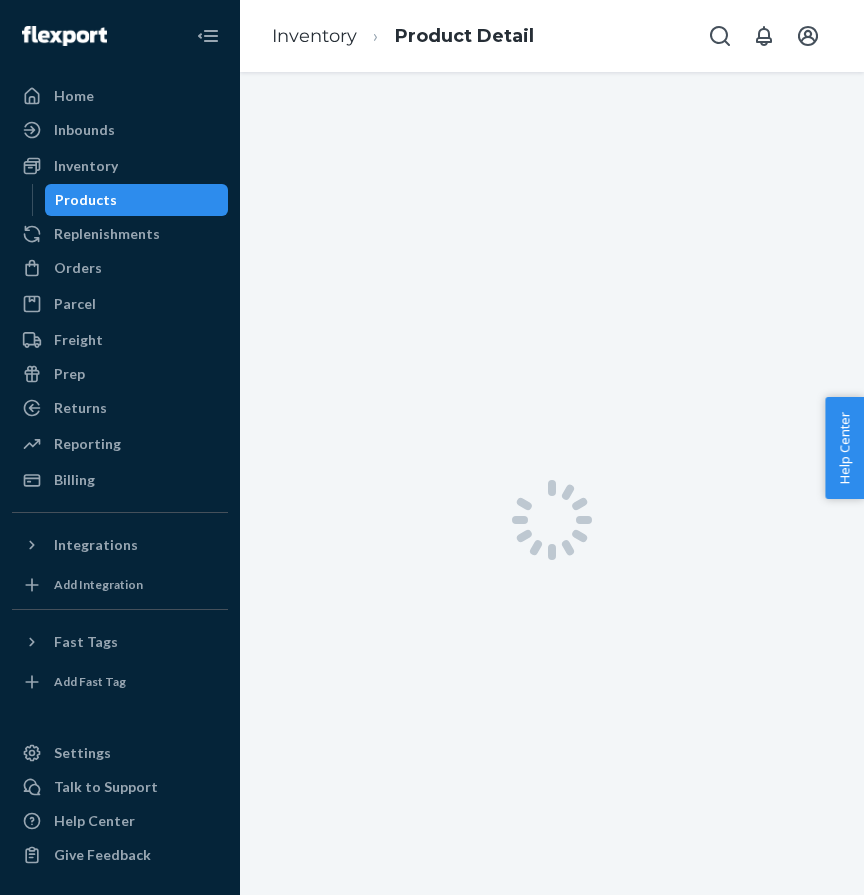 scroll, scrollTop: 0, scrollLeft: 0, axis: both 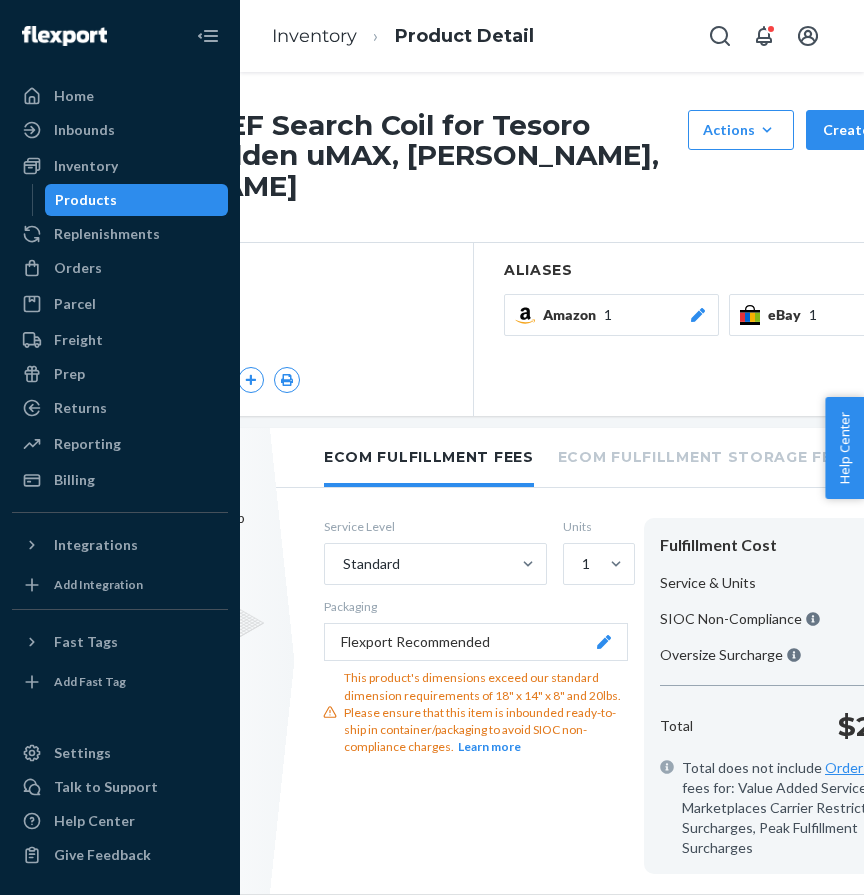 click on "Flexport Recommended" at bounding box center [476, 642] 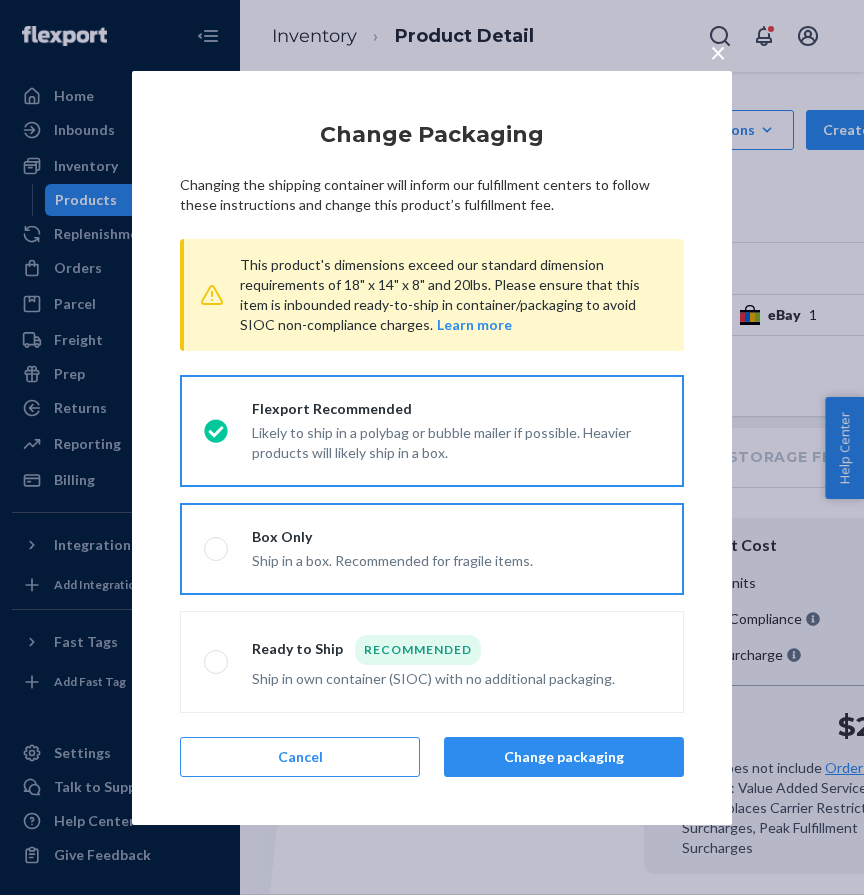 click on "Ship in a box. Recommended for fragile items." at bounding box center [392, 559] 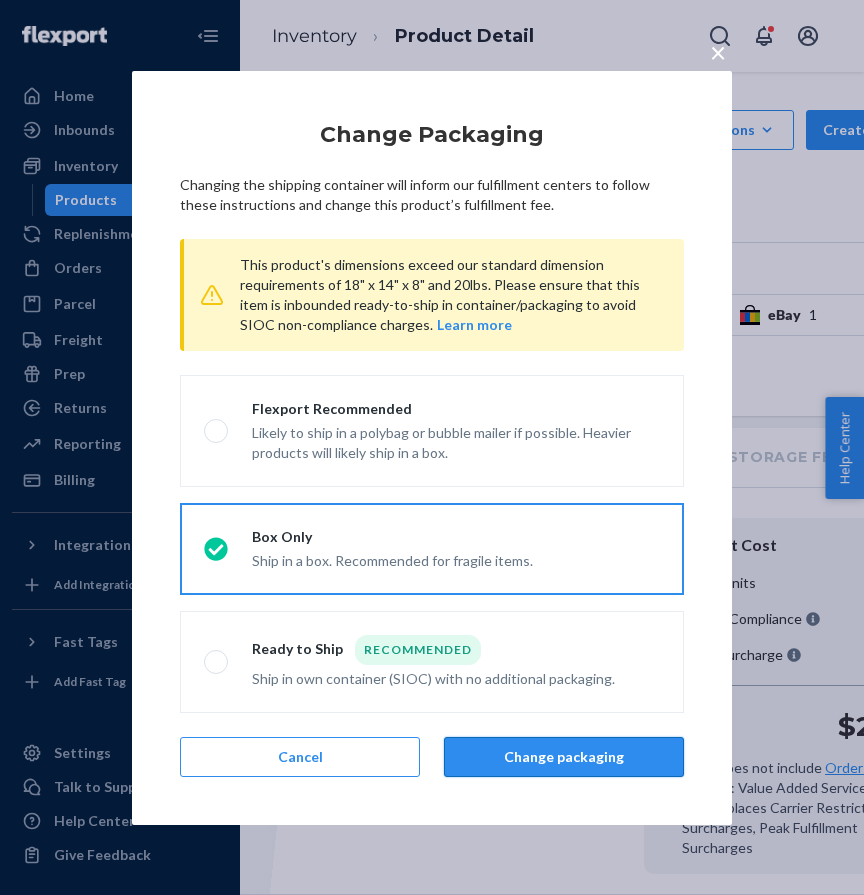 click on "Change packaging" at bounding box center (564, 757) 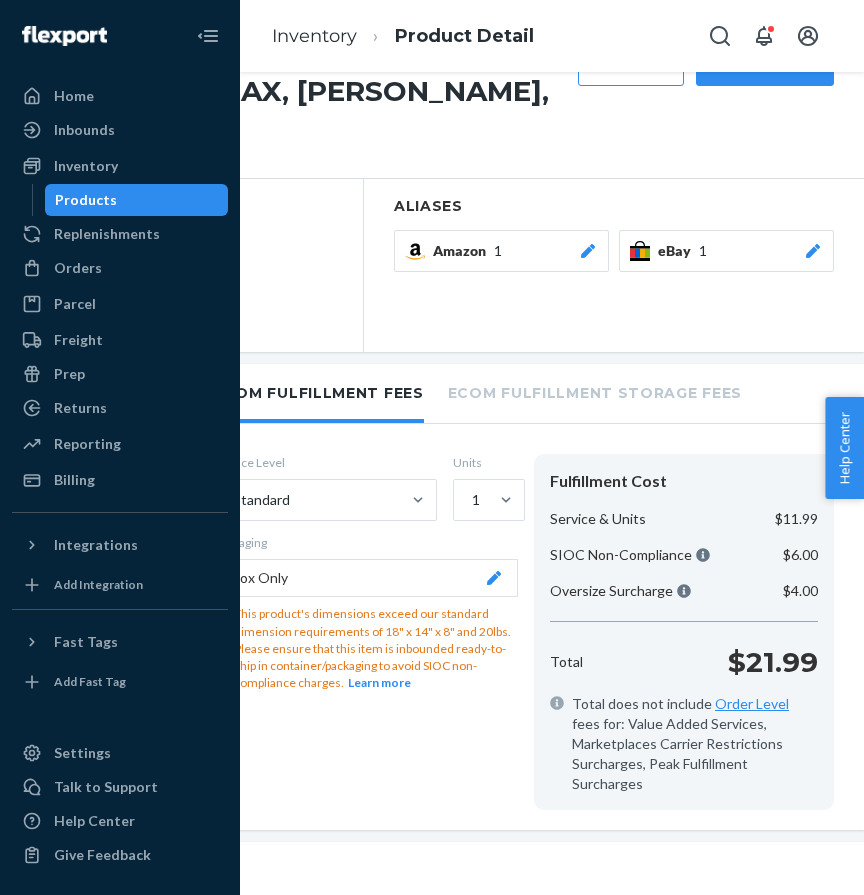 scroll, scrollTop: 334, scrollLeft: 0, axis: vertical 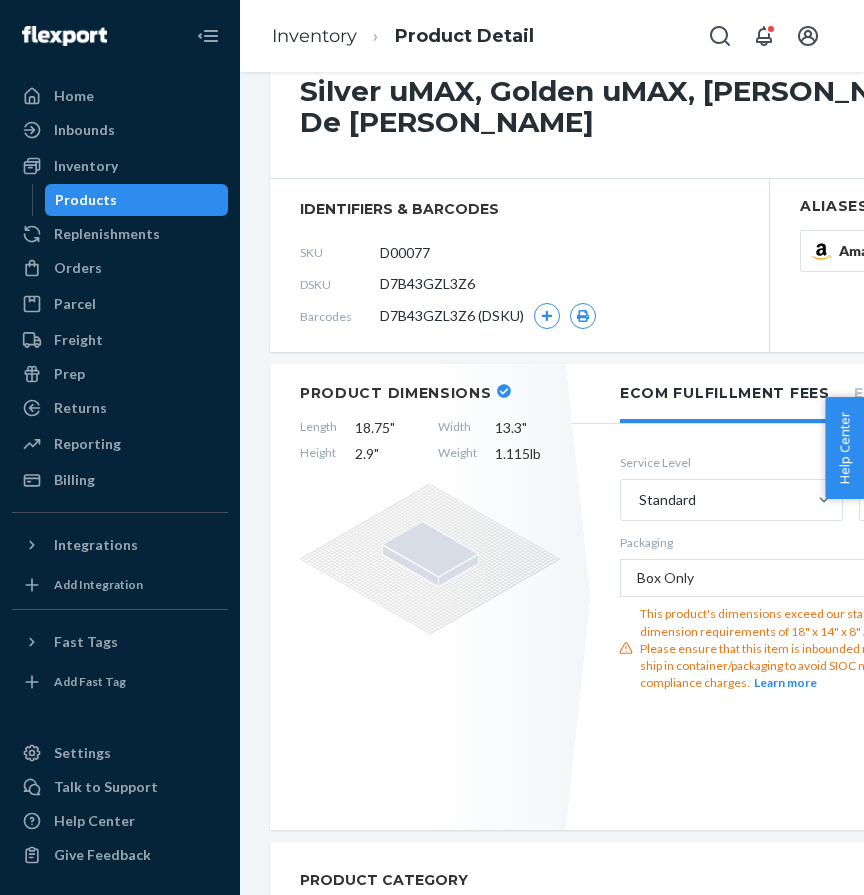 click on "D7B43GZL3Z6" at bounding box center [427, 284] 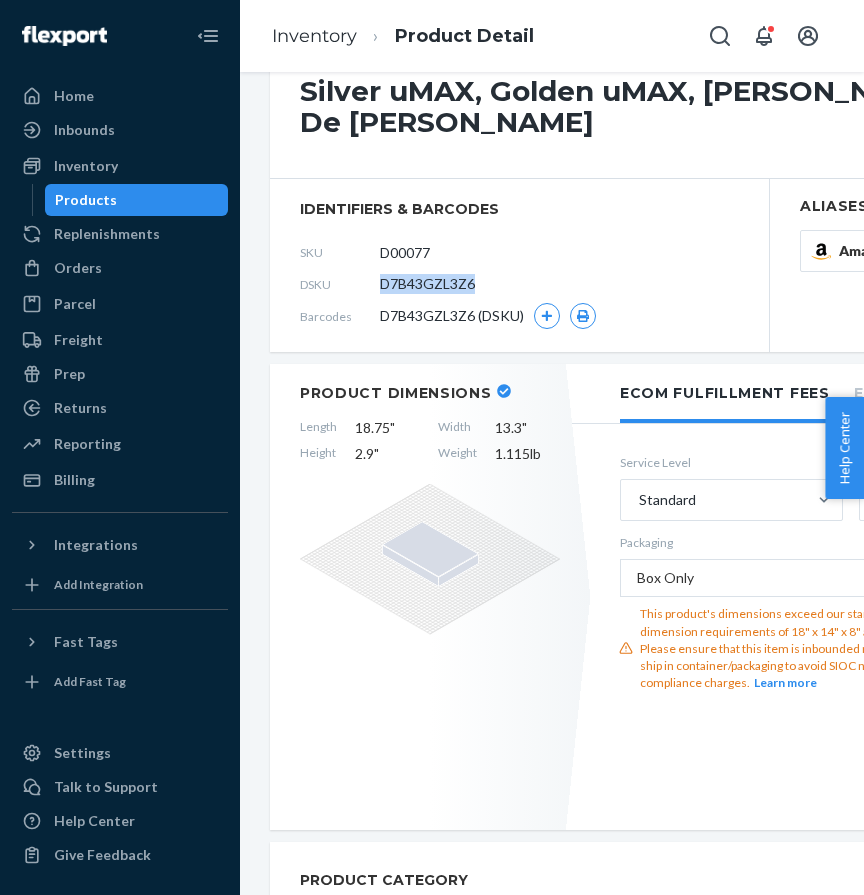 click on "D7B43GZL3Z6" at bounding box center [427, 284] 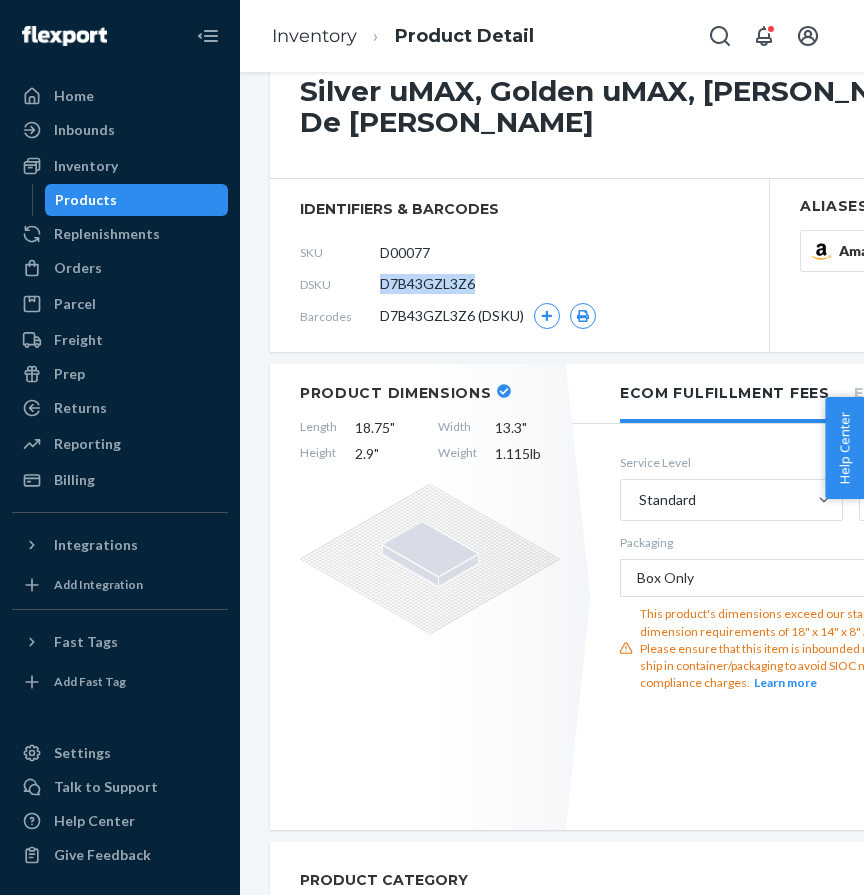 scroll, scrollTop: 497, scrollLeft: 0, axis: vertical 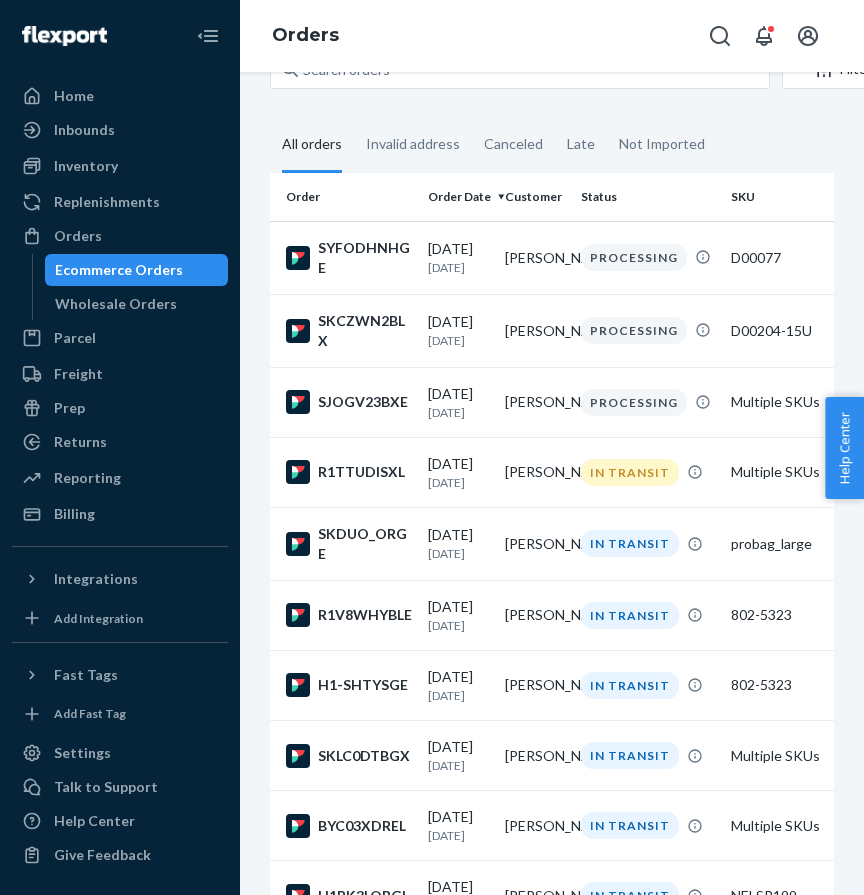 click on "[PERSON_NAME]" at bounding box center (535, 472) 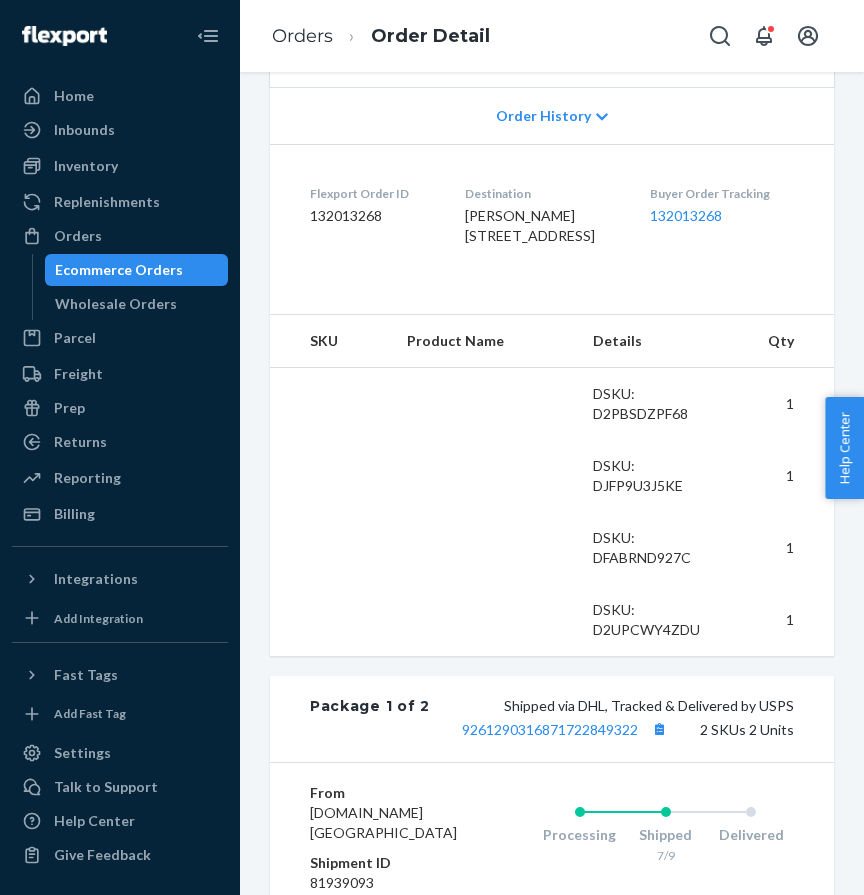 scroll, scrollTop: 769, scrollLeft: 0, axis: vertical 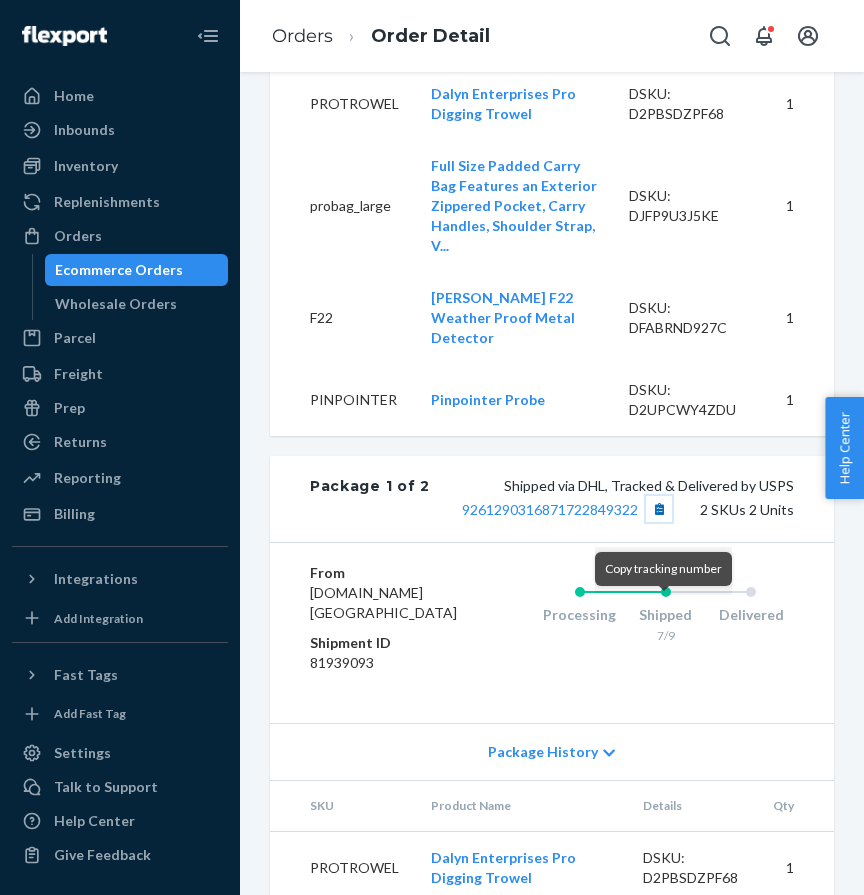 click at bounding box center [659, 509] 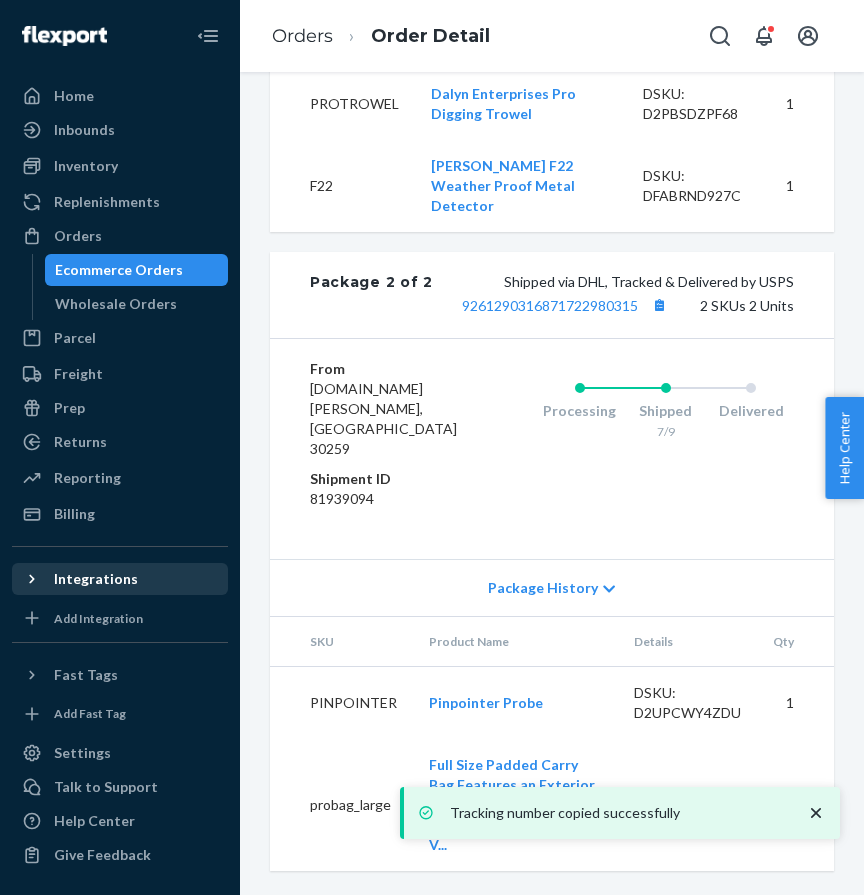 scroll, scrollTop: 1554, scrollLeft: 0, axis: vertical 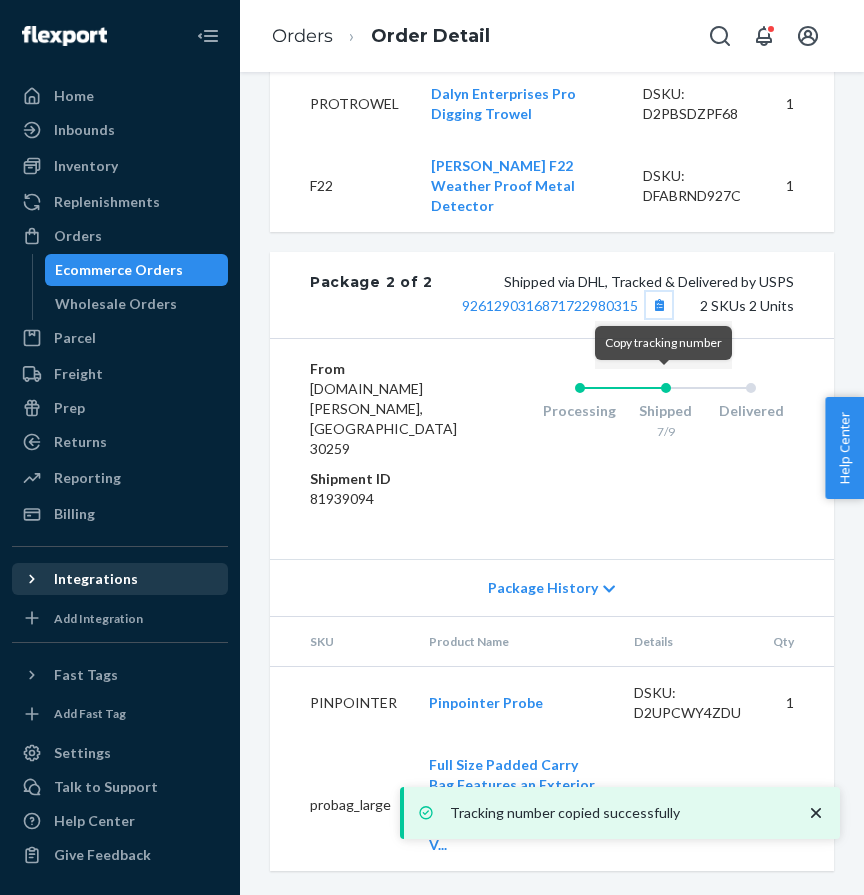 click at bounding box center (659, 305) 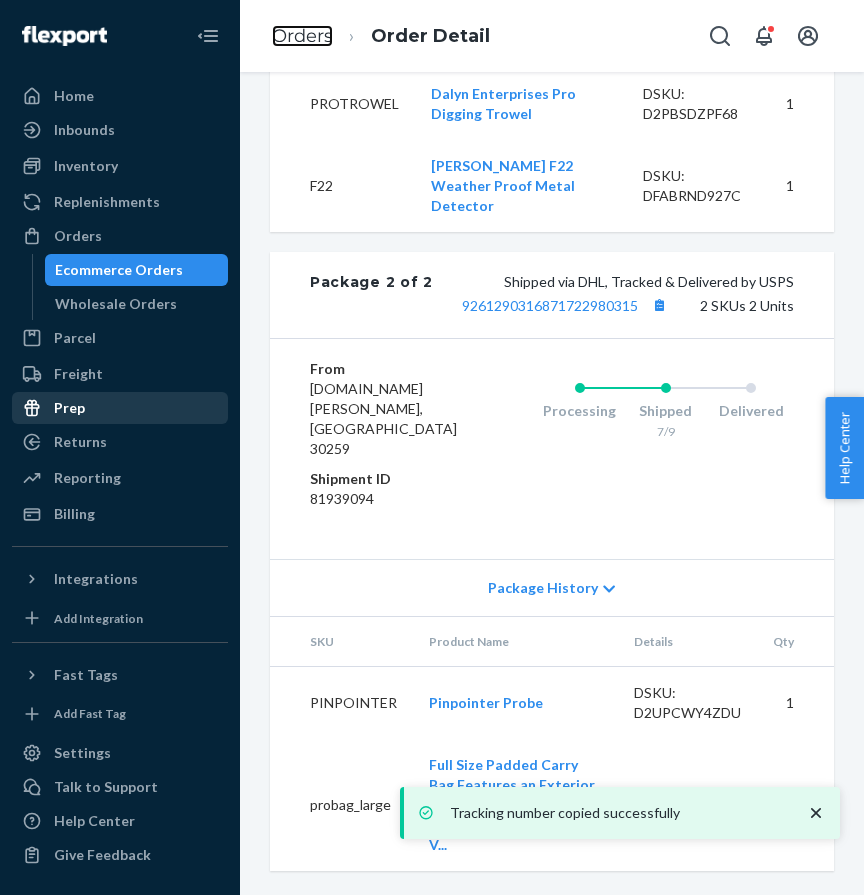 click on "Orders" at bounding box center [302, 36] 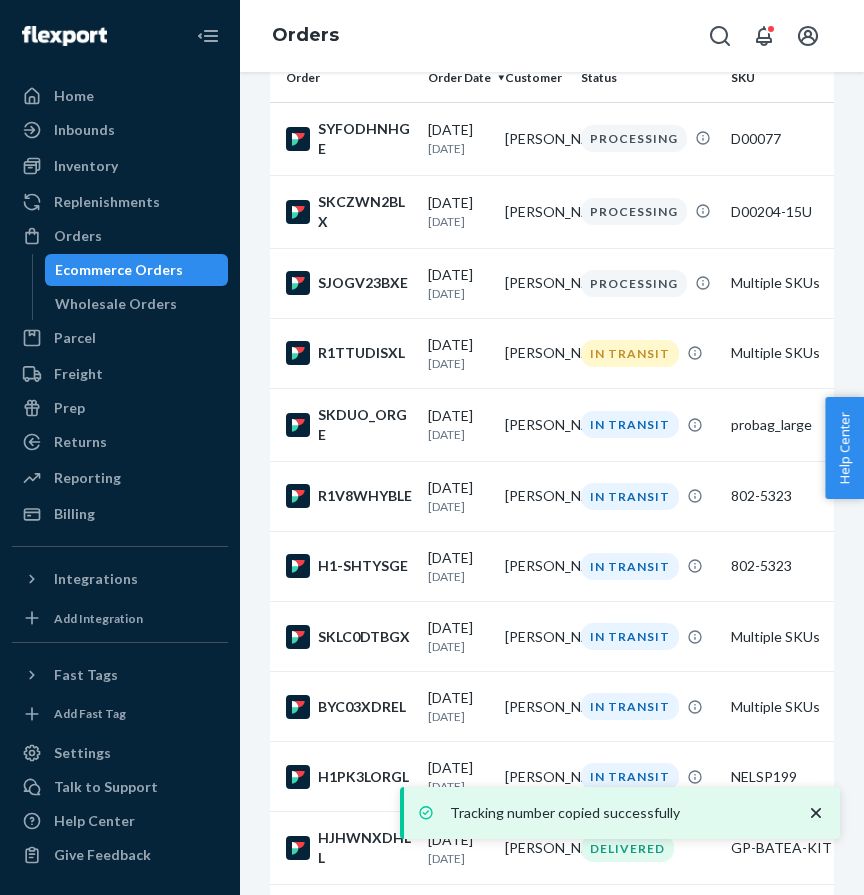 scroll, scrollTop: 170, scrollLeft: 0, axis: vertical 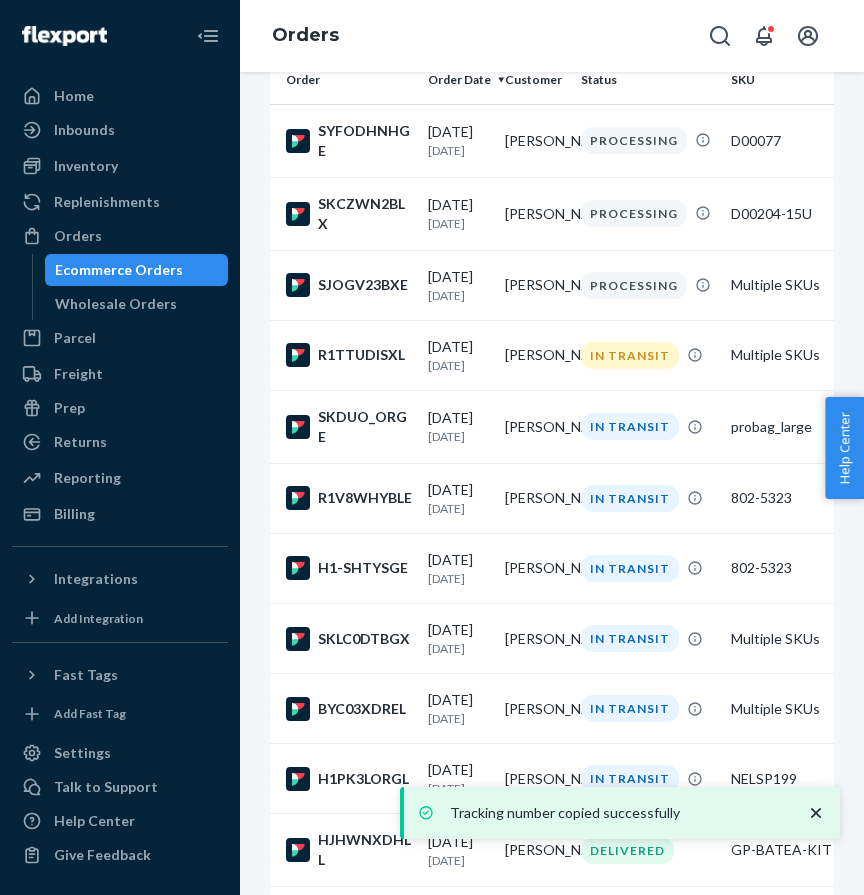 click on "[PERSON_NAME]" at bounding box center [535, 426] 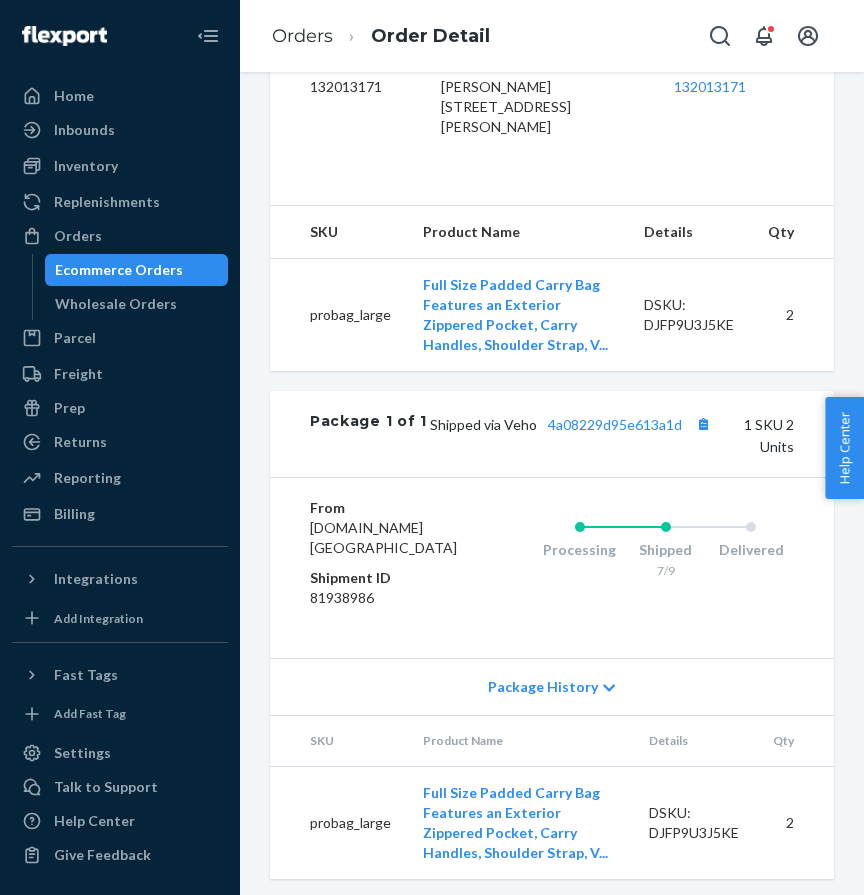 scroll, scrollTop: 732, scrollLeft: 0, axis: vertical 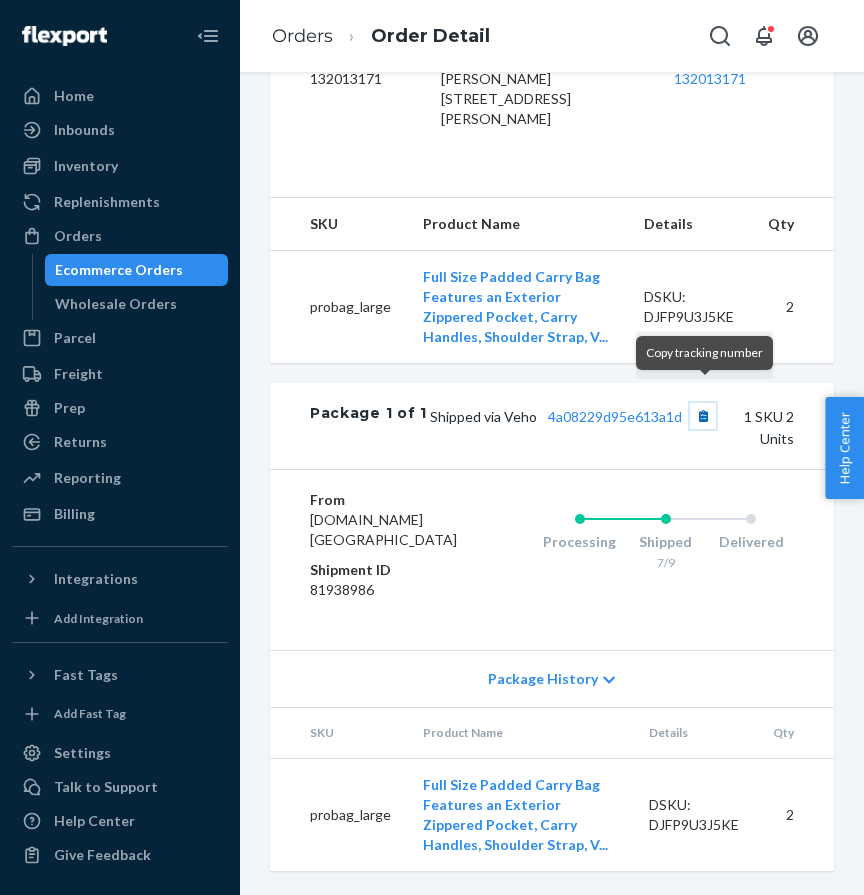 click at bounding box center [703, 416] 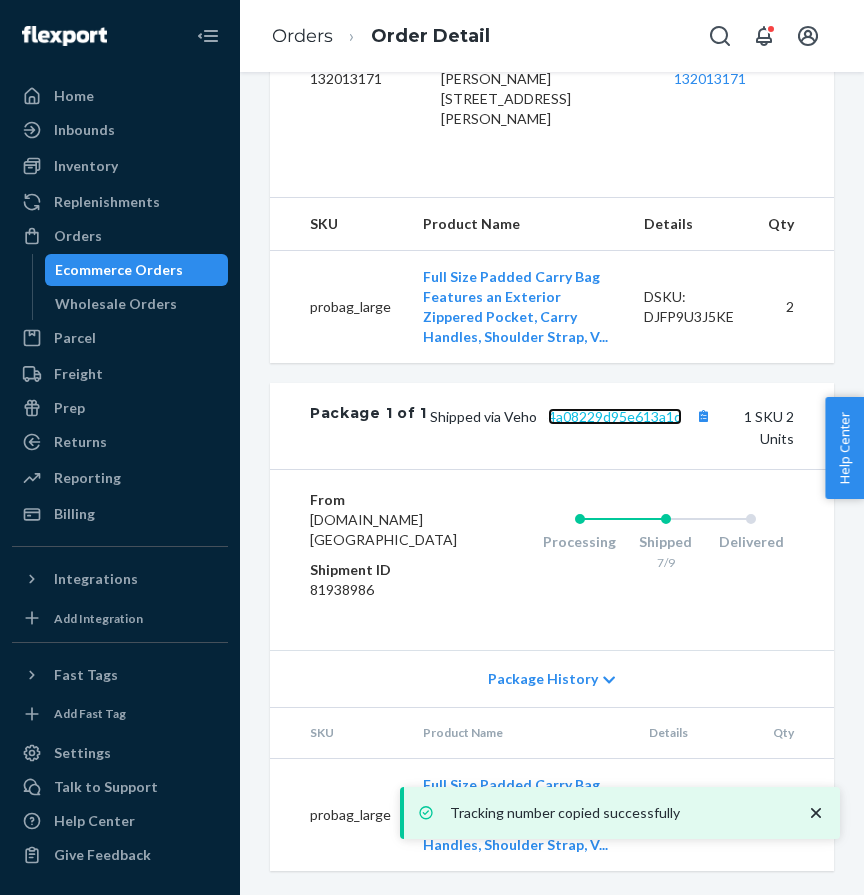 click on "4a08229d95e613a1d" at bounding box center (615, 416) 